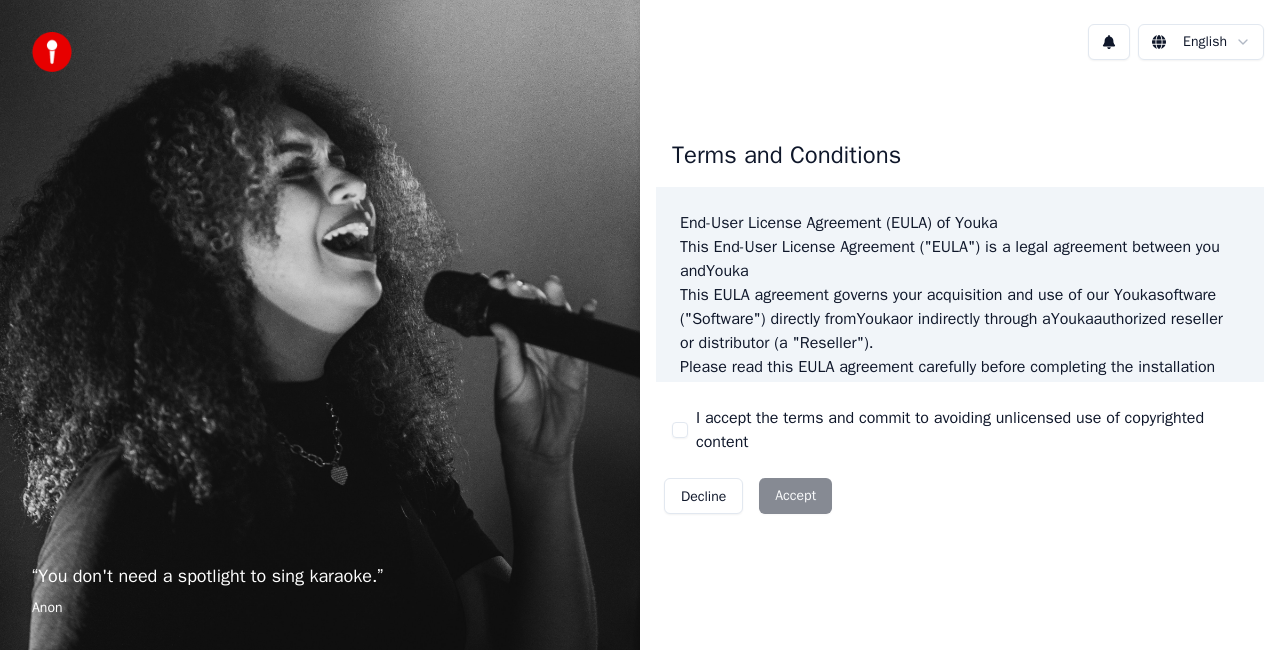 scroll, scrollTop: 0, scrollLeft: 0, axis: both 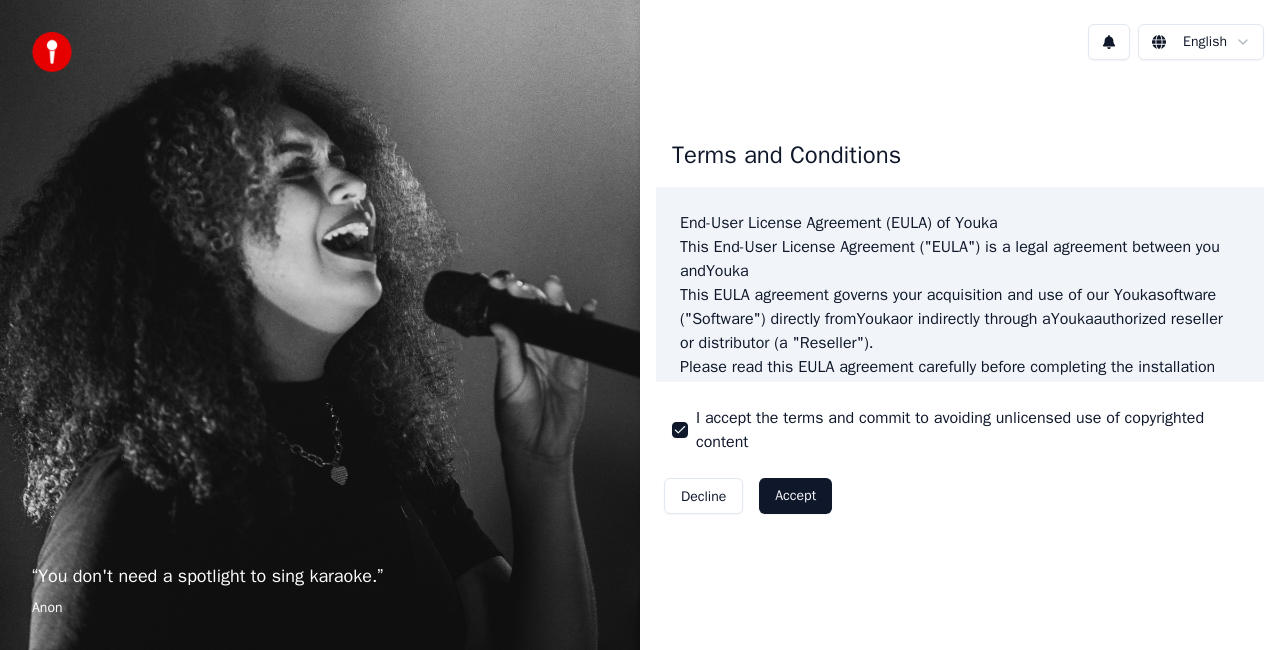 click on "Accept" at bounding box center [795, 496] 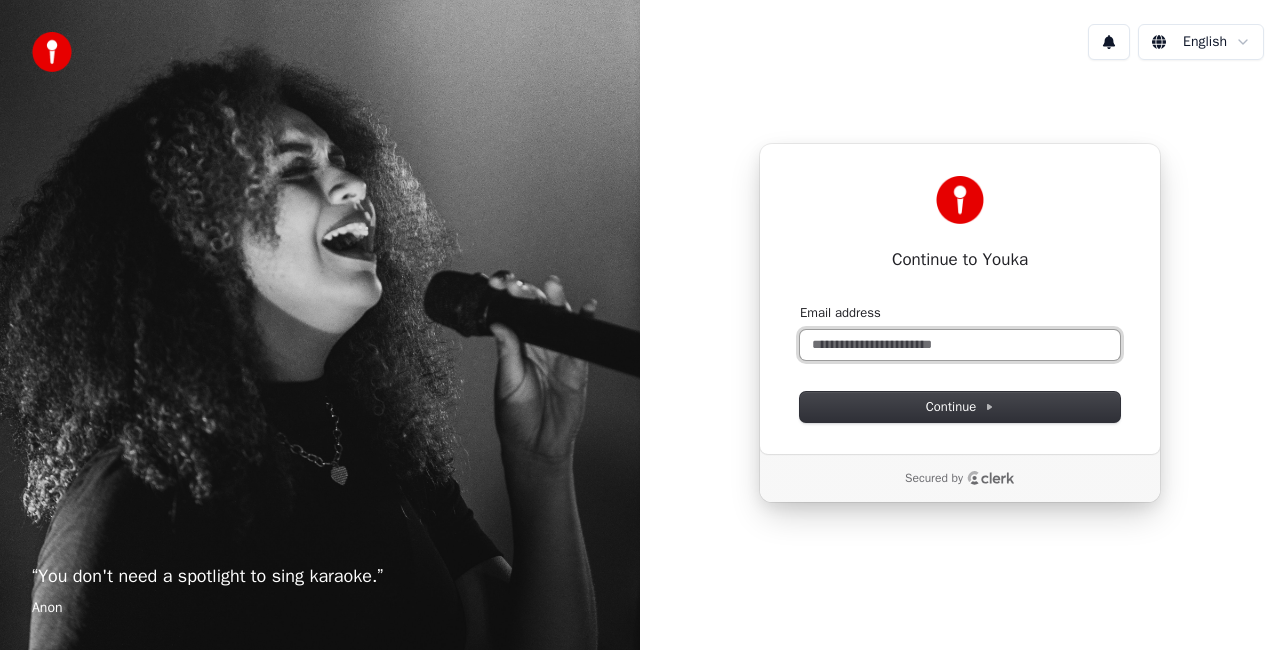 click on "Email address" at bounding box center [960, 345] 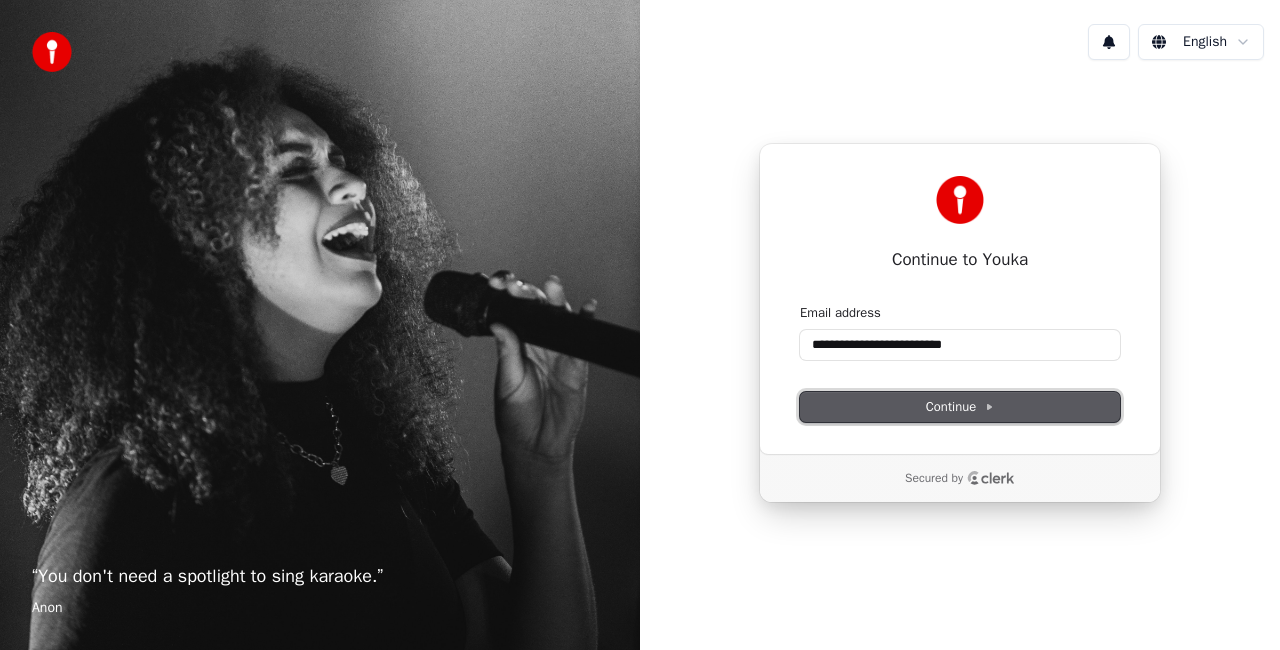 click on "Continue" at bounding box center [960, 407] 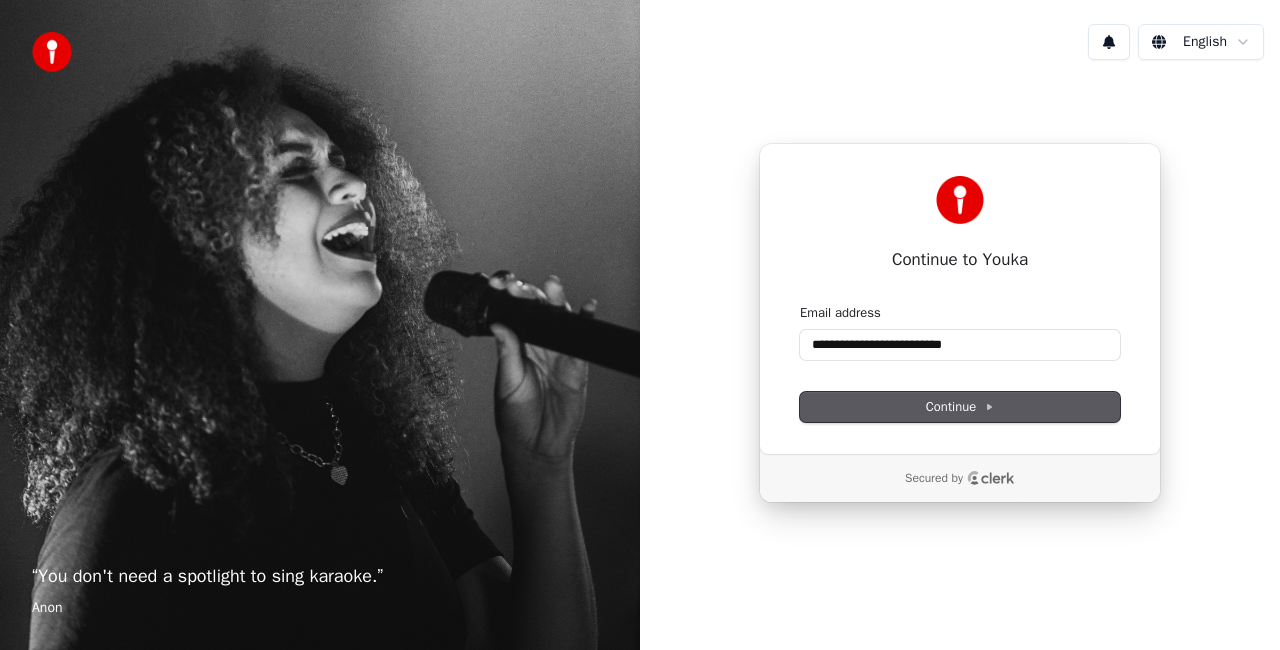 type on "**********" 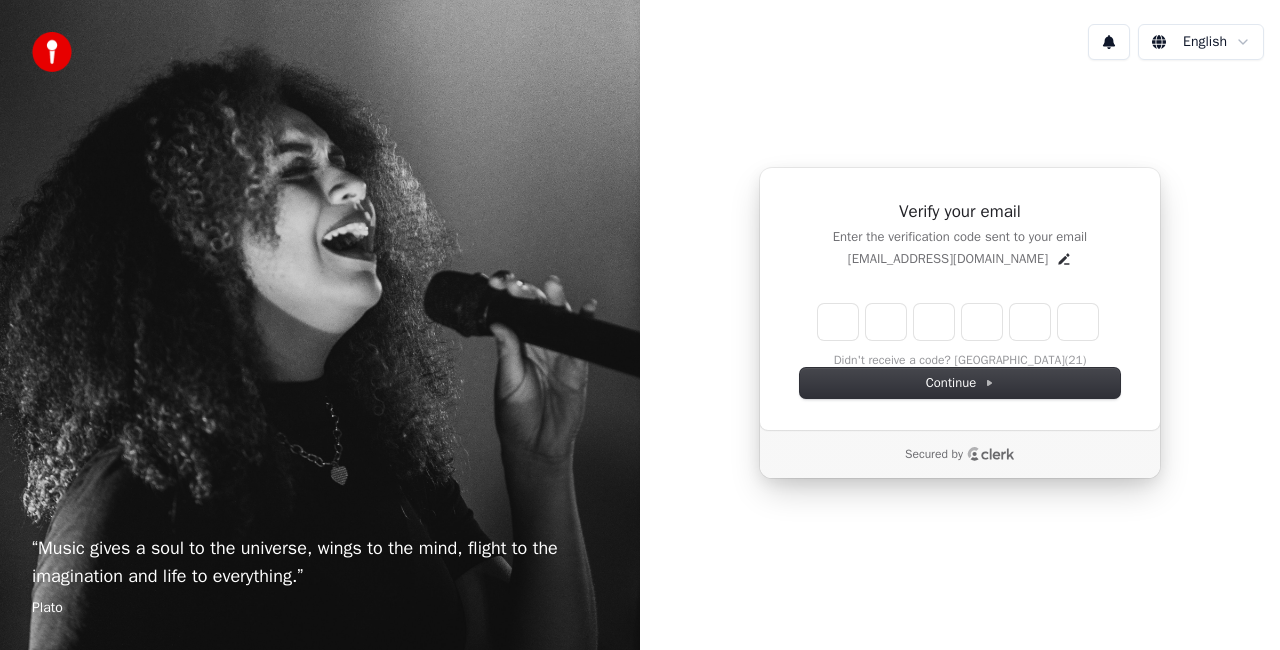 type on "*" 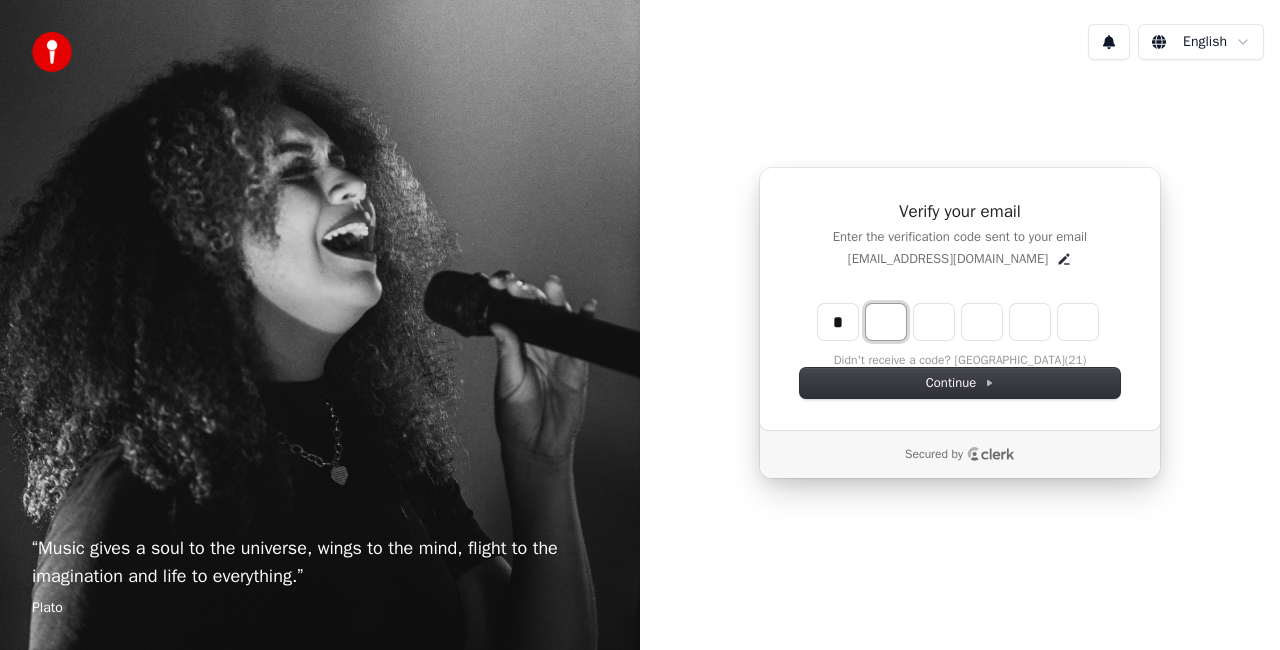 type on "*" 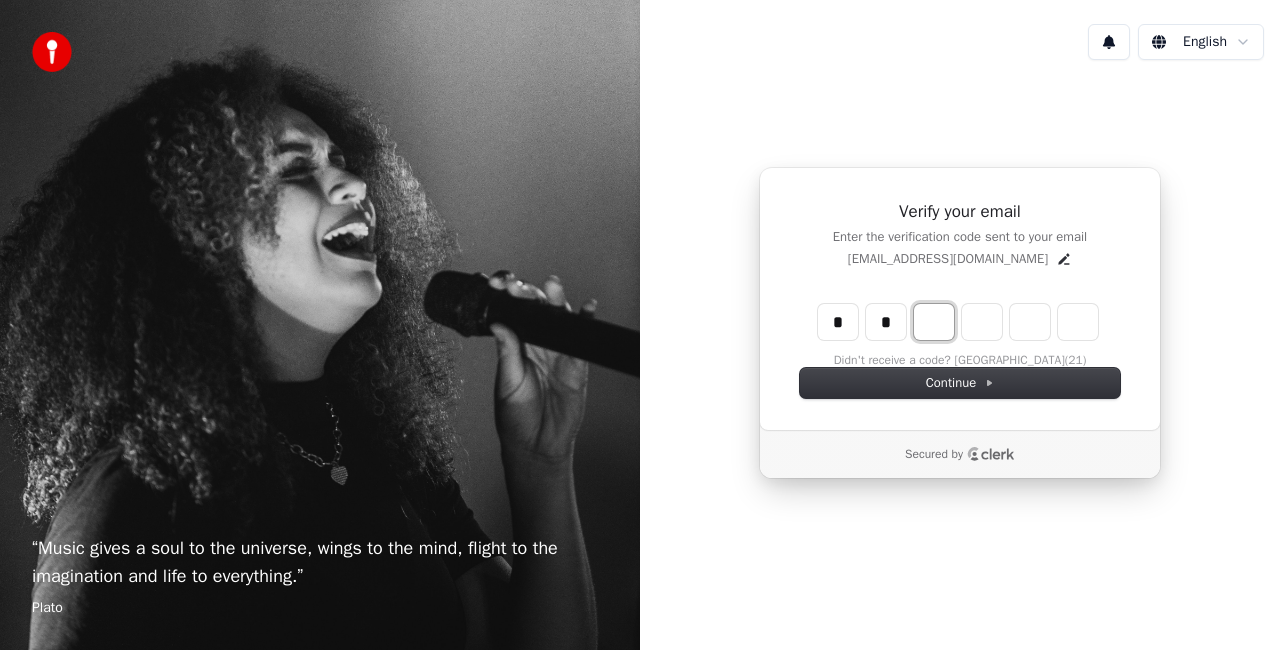 type on "**" 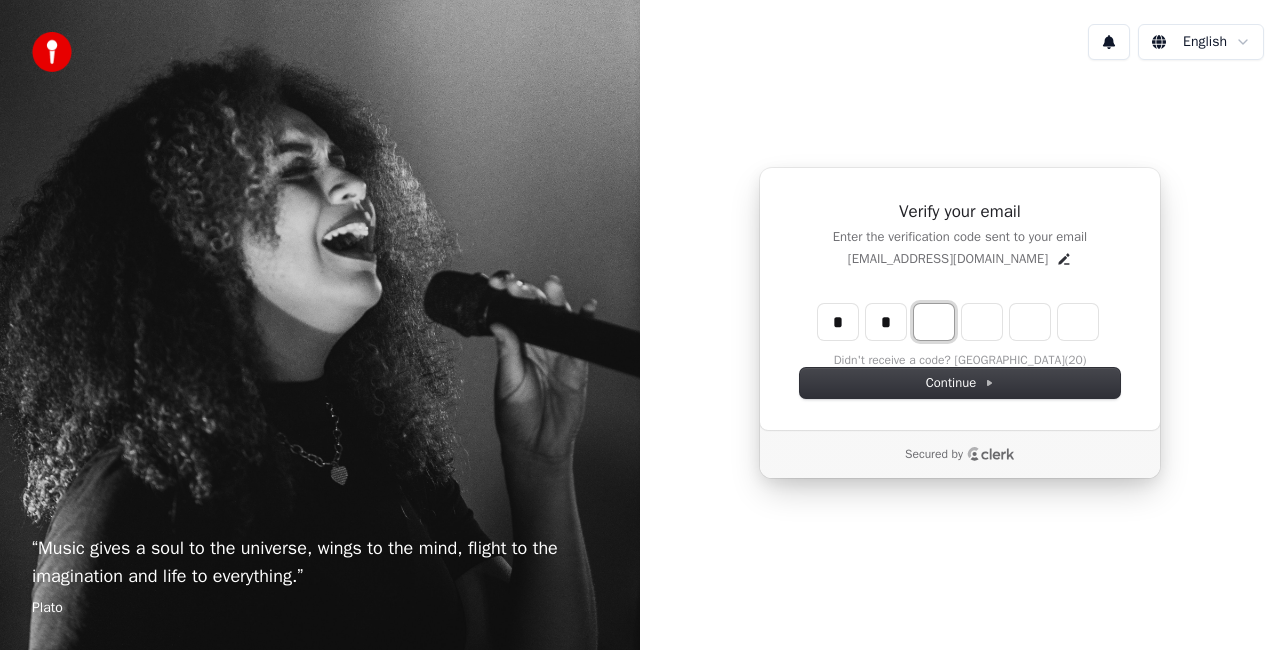 type on "*" 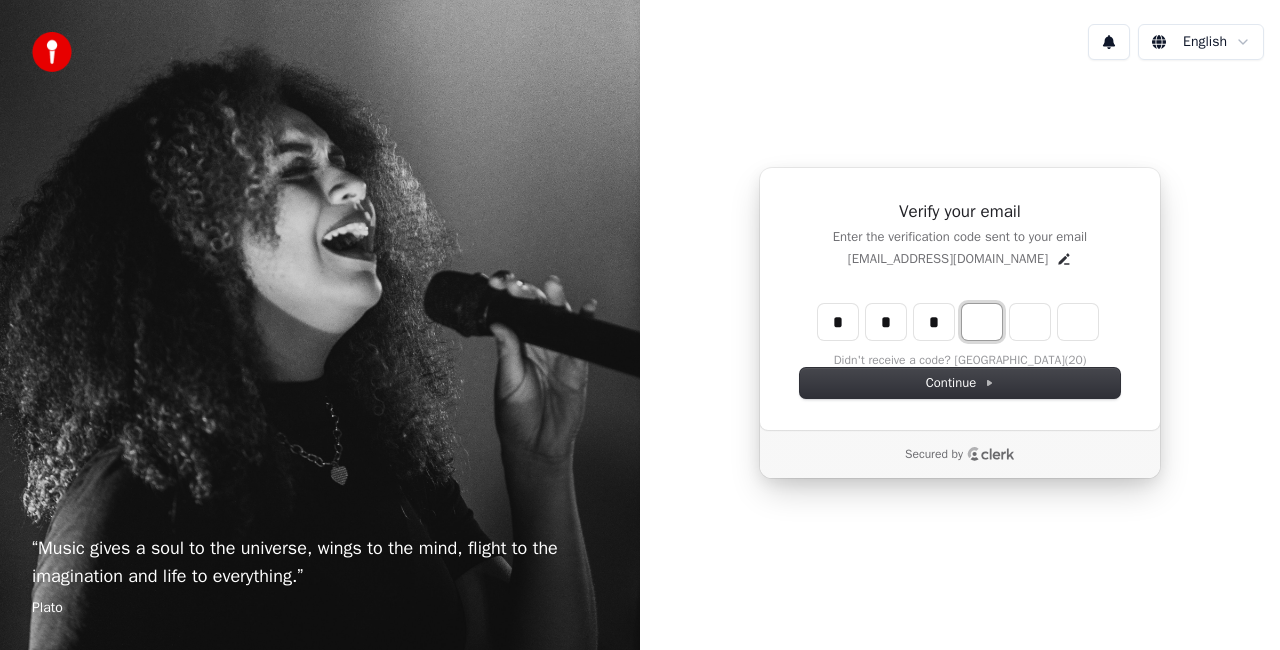 type on "***" 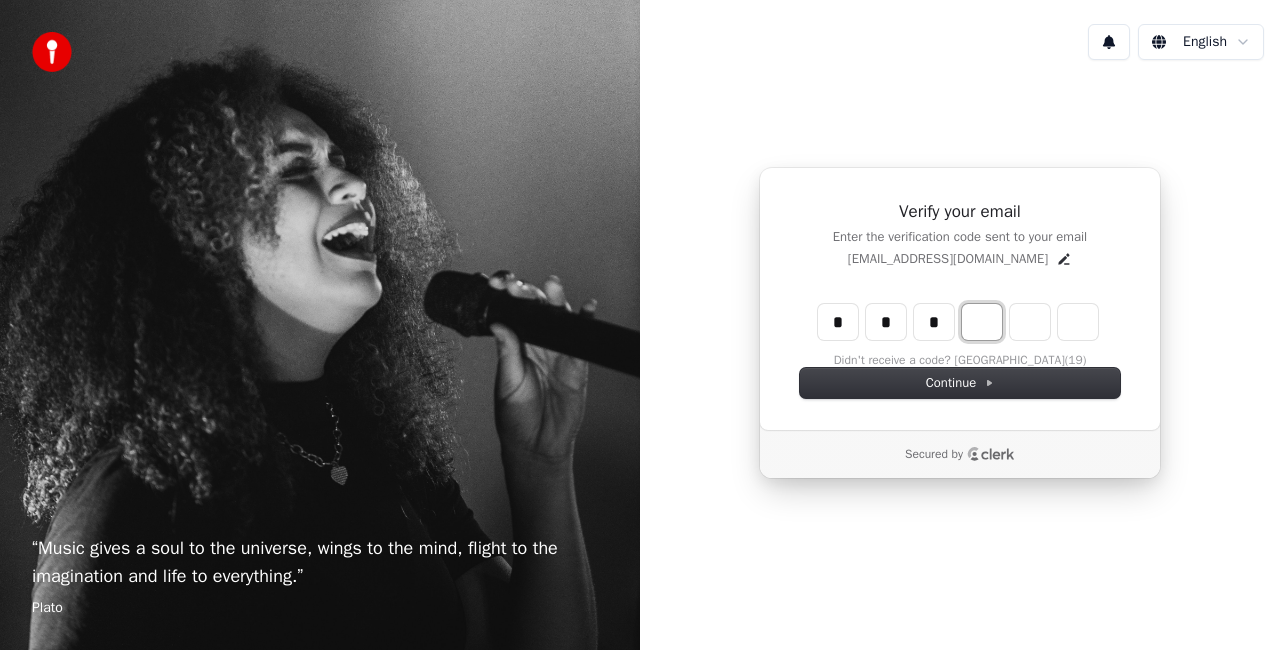 type on "*" 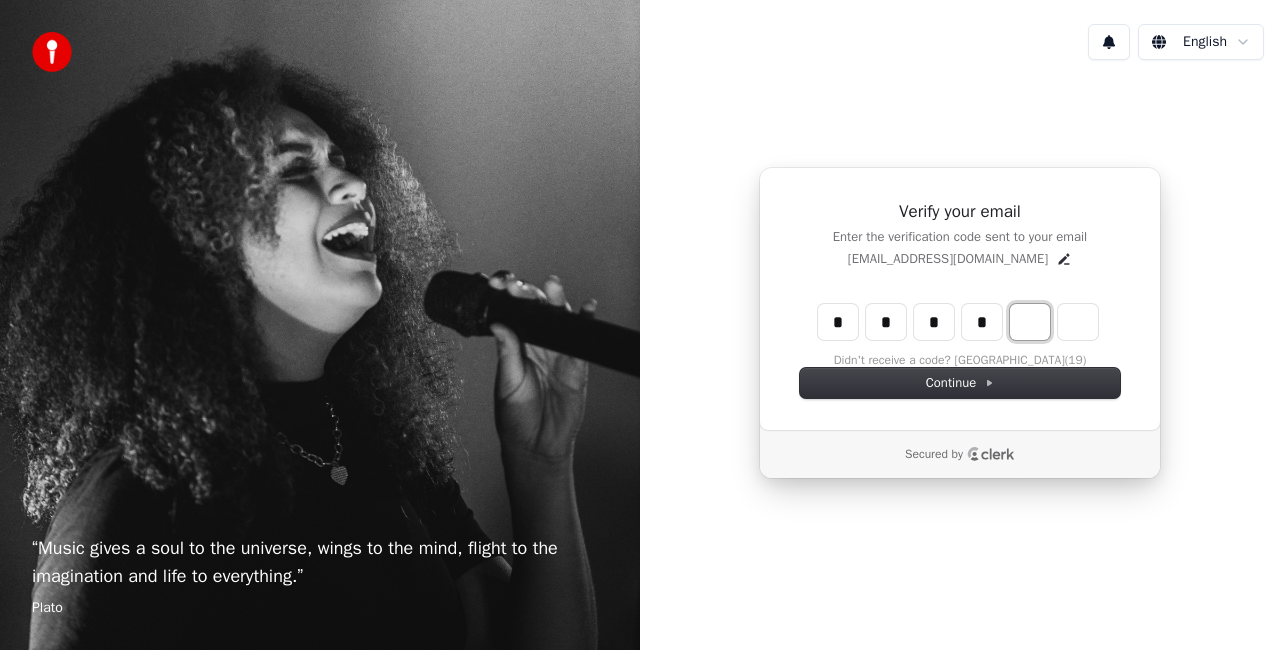 type on "****" 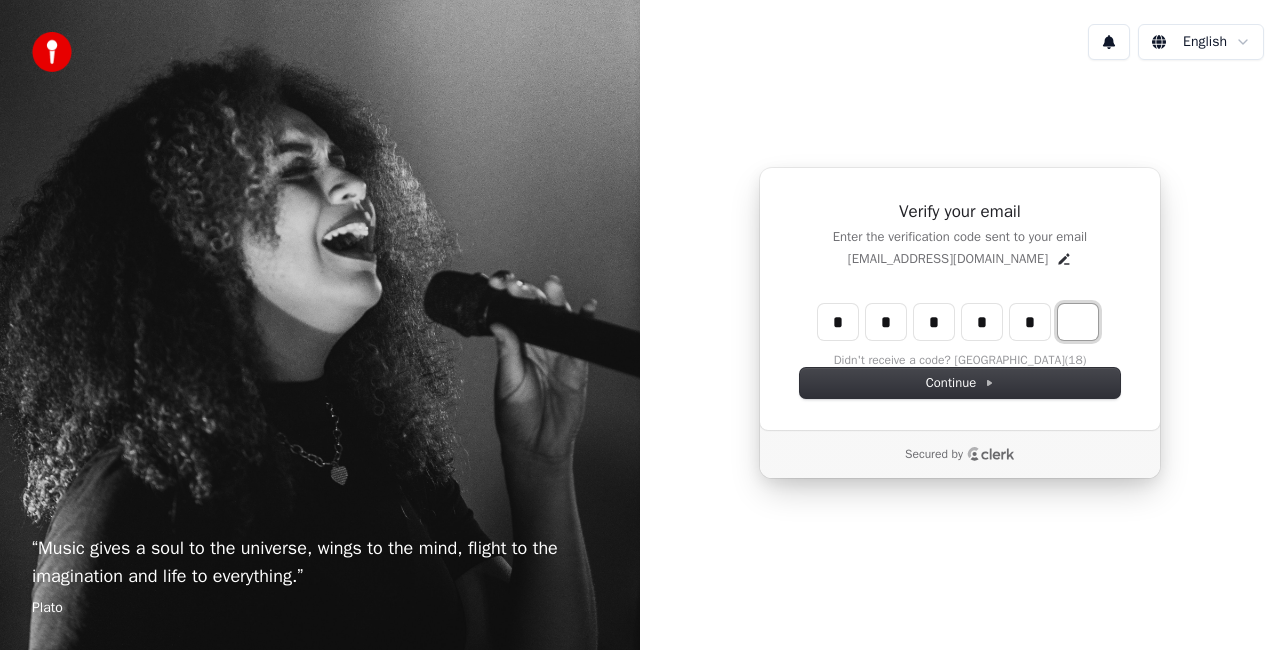 type on "******" 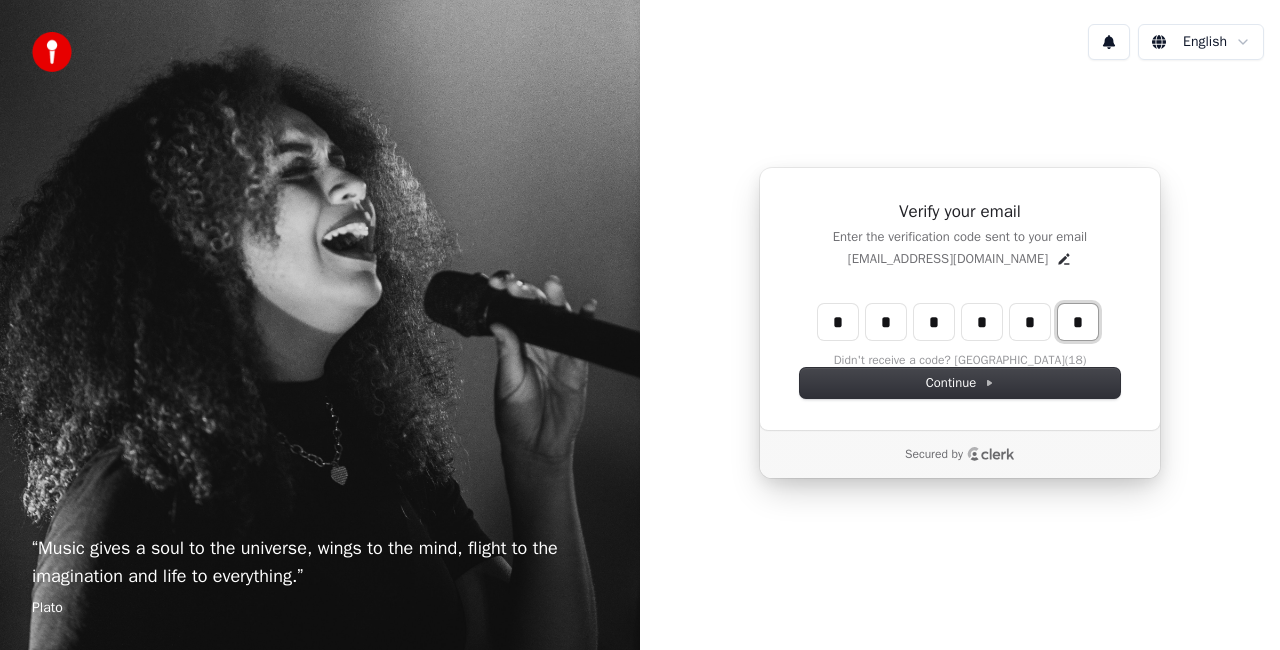 type on "*" 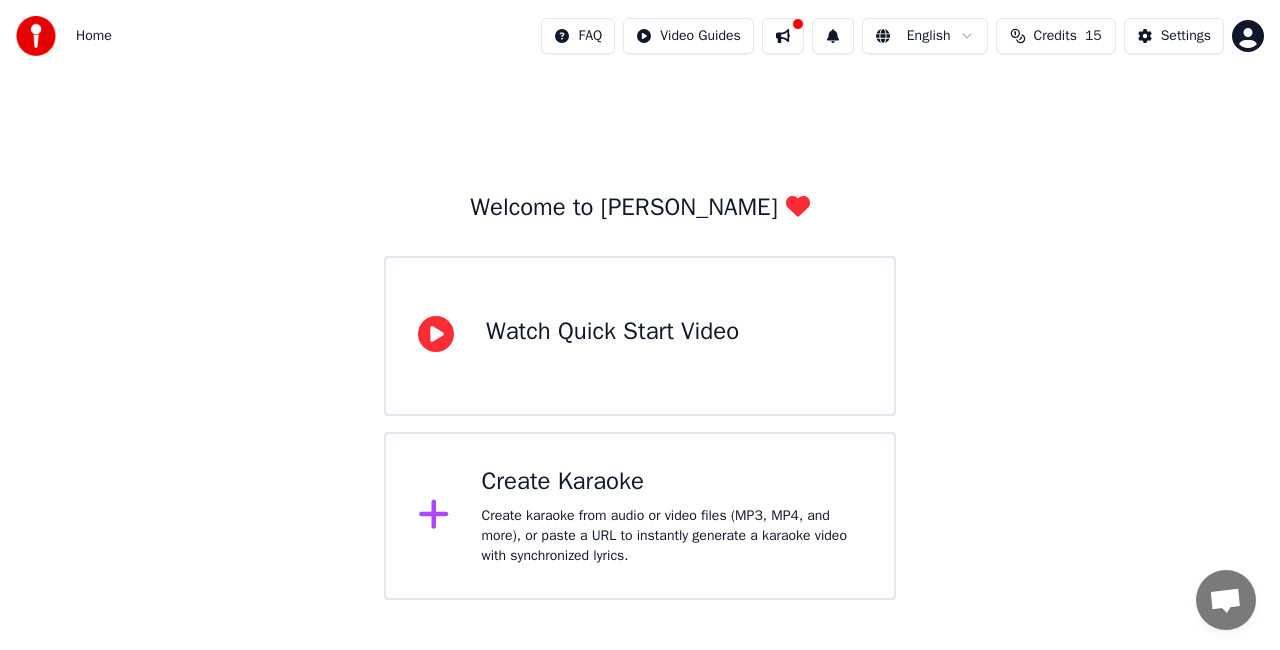 click on "Create Karaoke Create karaoke from audio or video files (MP3, MP4, and more), or paste a URL to instantly generate a karaoke video with synchronized lyrics." at bounding box center (672, 516) 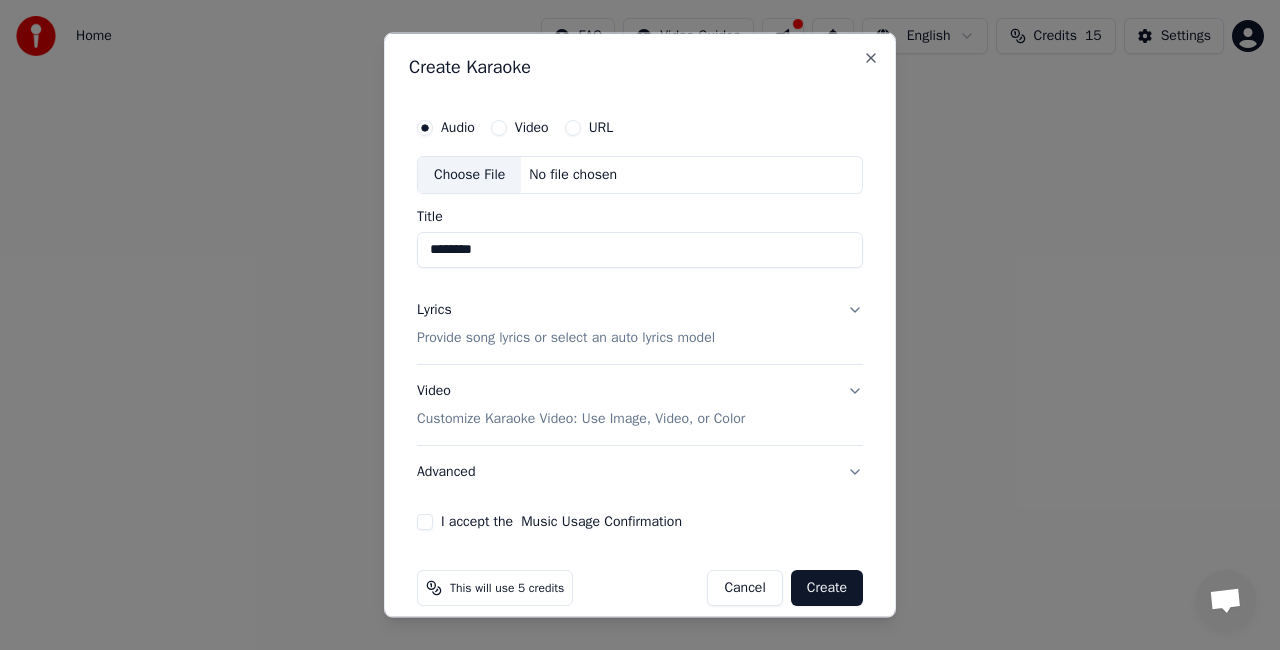 type on "********" 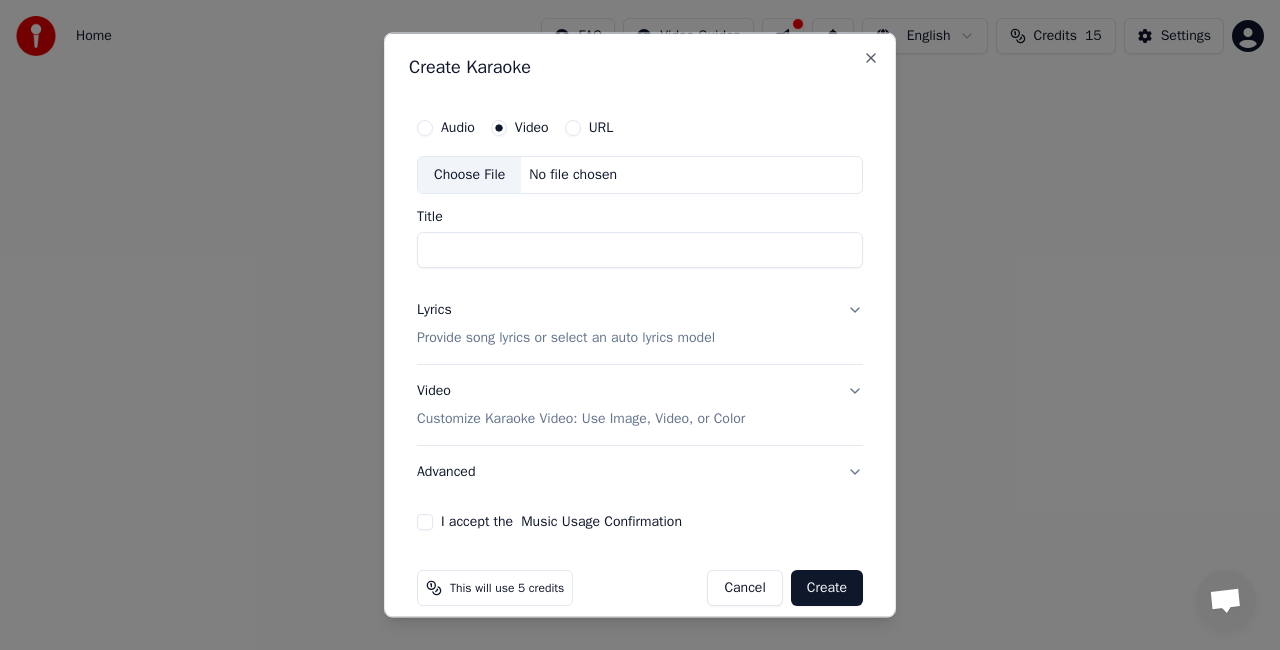 click on "Title" at bounding box center [640, 249] 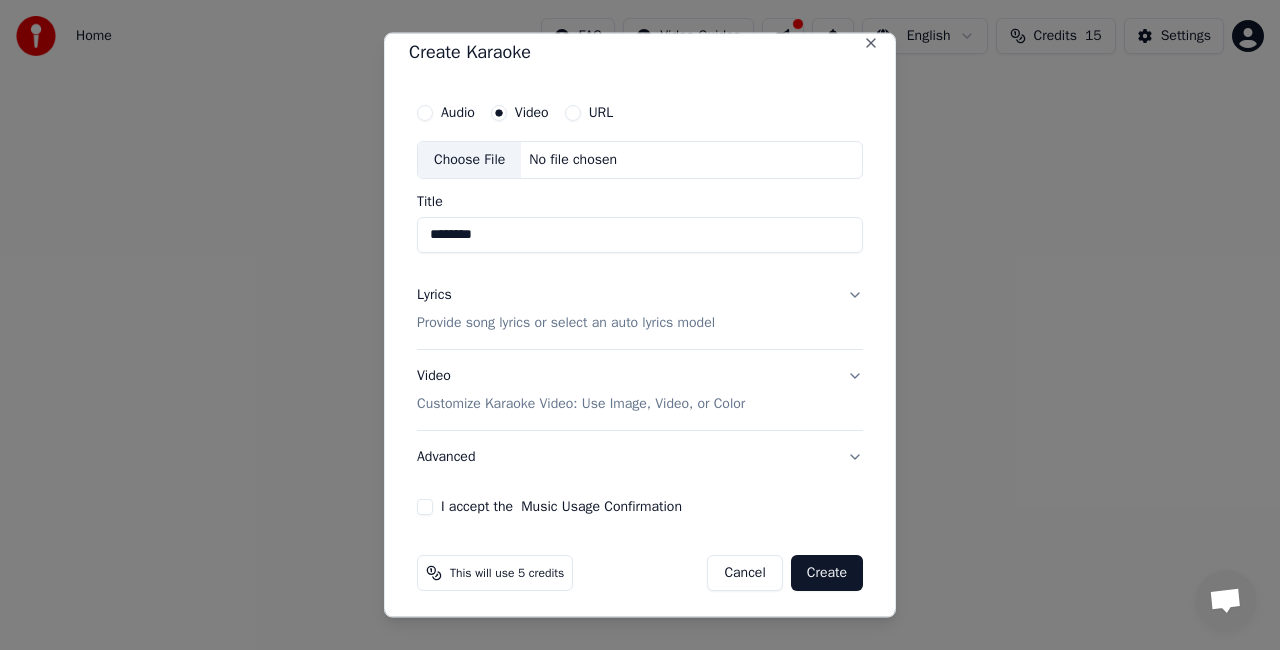 scroll, scrollTop: 18, scrollLeft: 0, axis: vertical 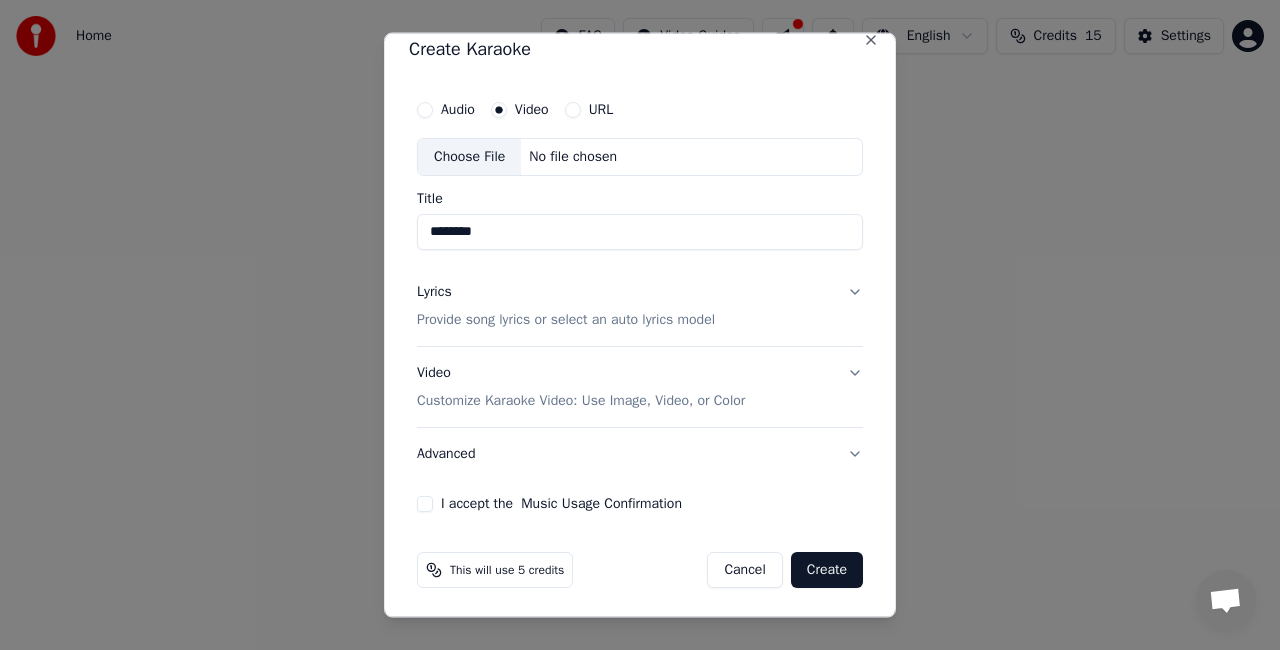 click on "I accept the   Music Usage Confirmation" at bounding box center (425, 503) 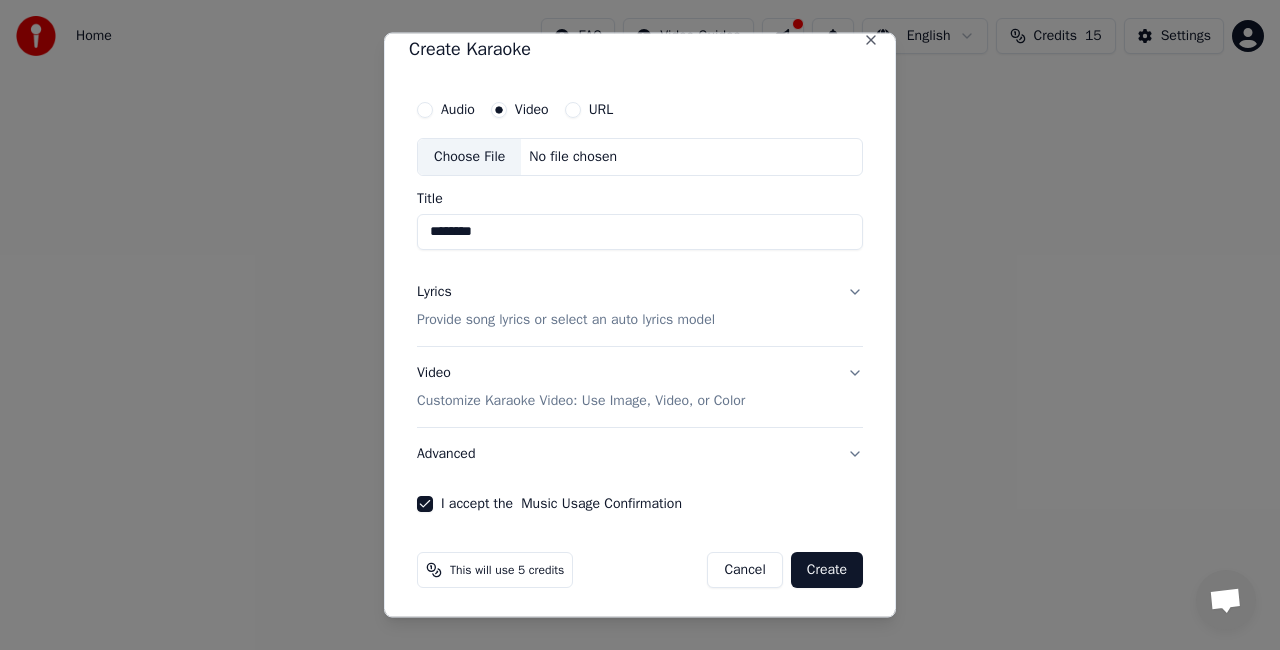 click on "Create" at bounding box center [827, 569] 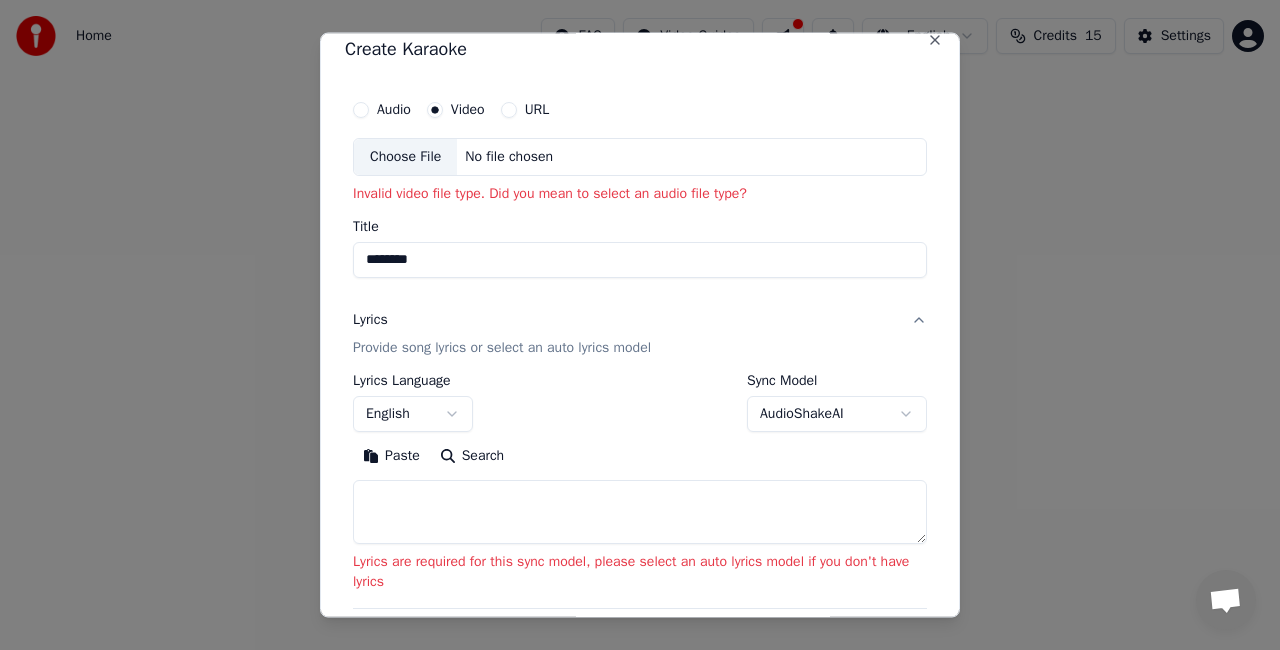click on "Choose File" at bounding box center (405, 157) 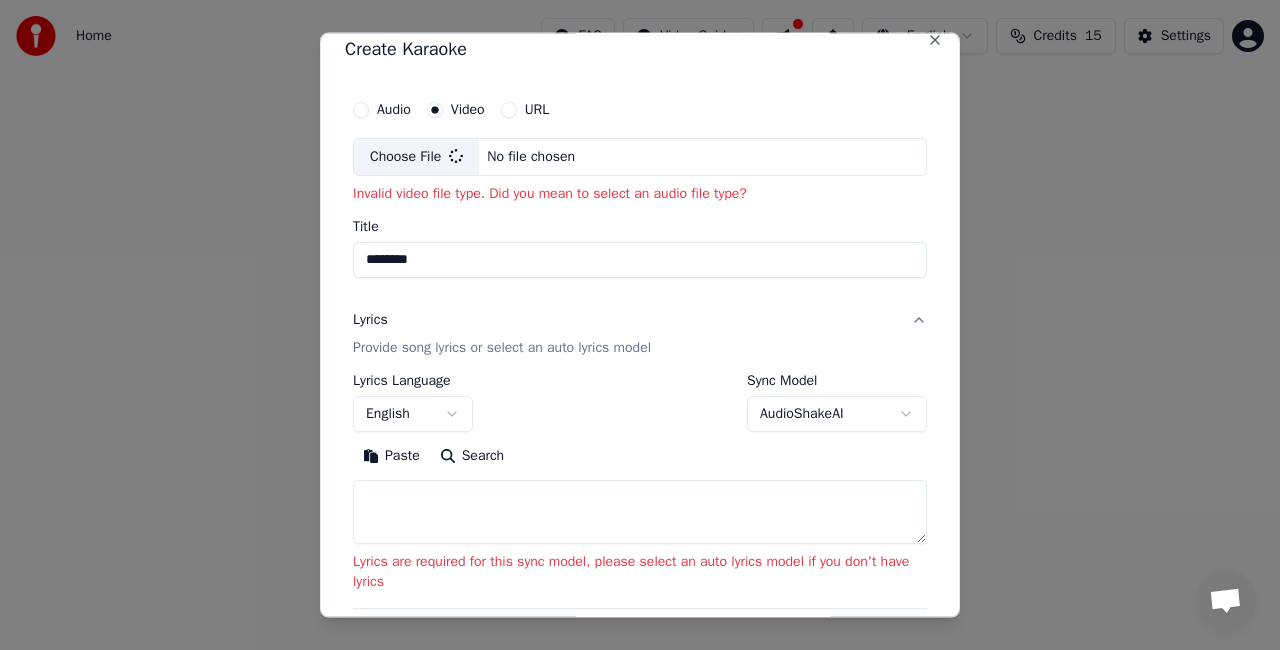 type on "**********" 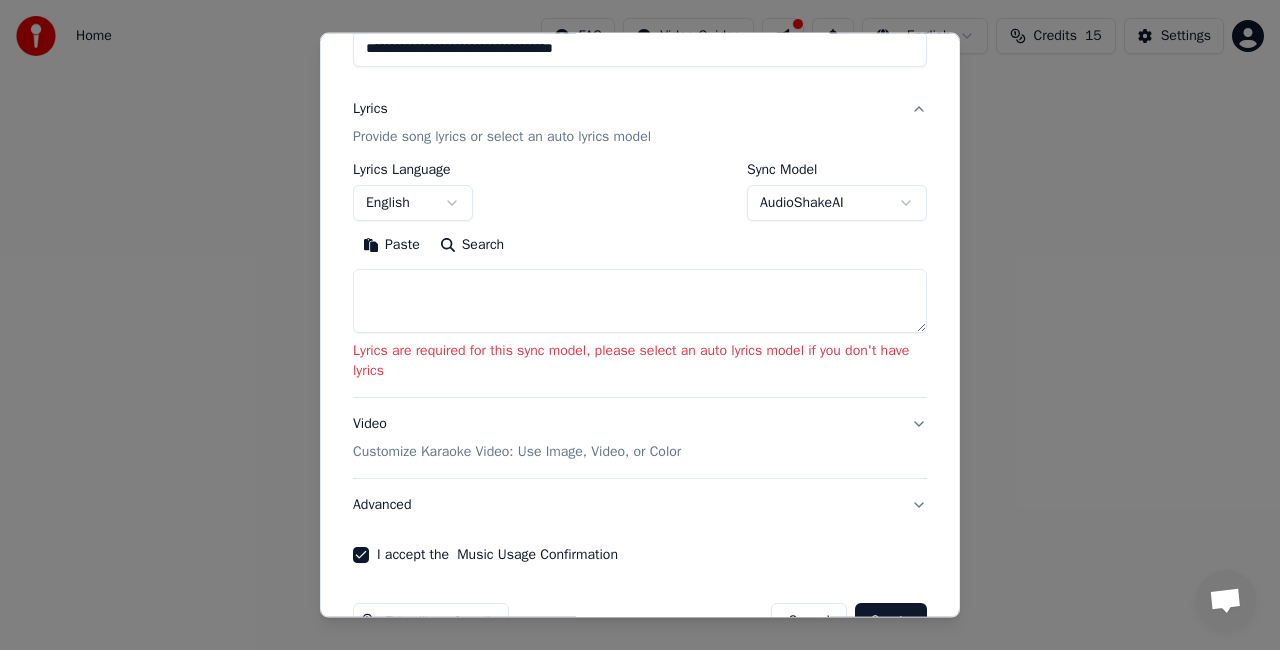 scroll, scrollTop: 252, scrollLeft: 0, axis: vertical 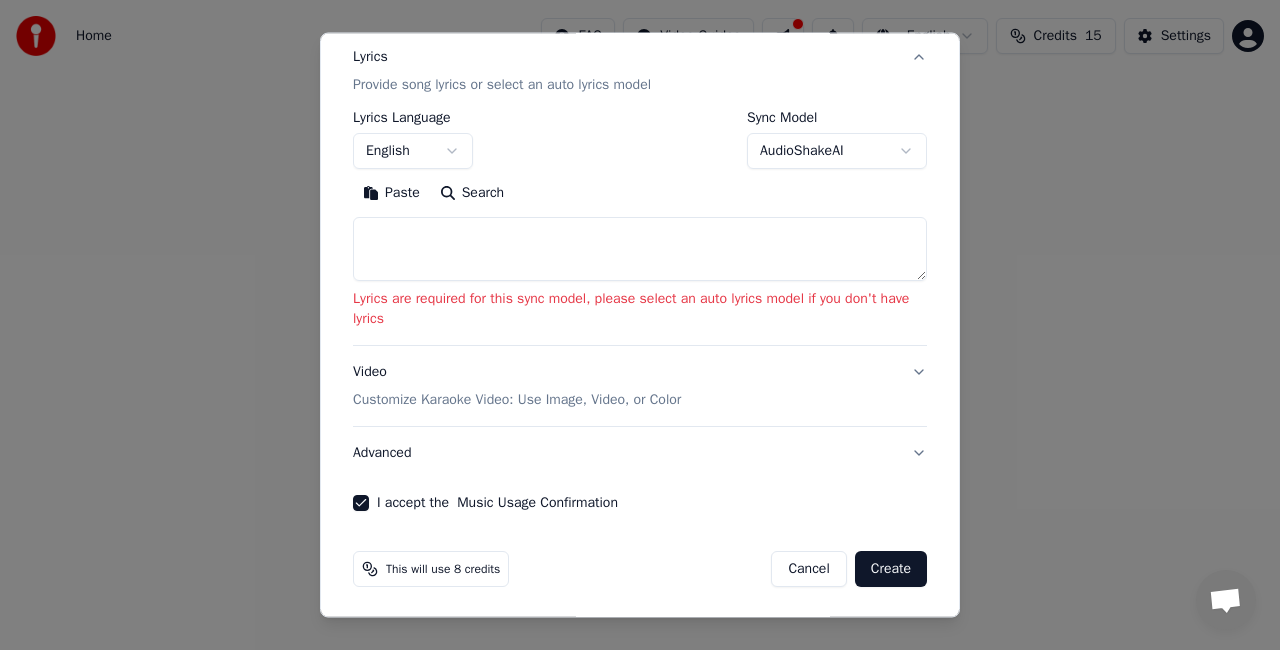 click on "Create" at bounding box center (891, 569) 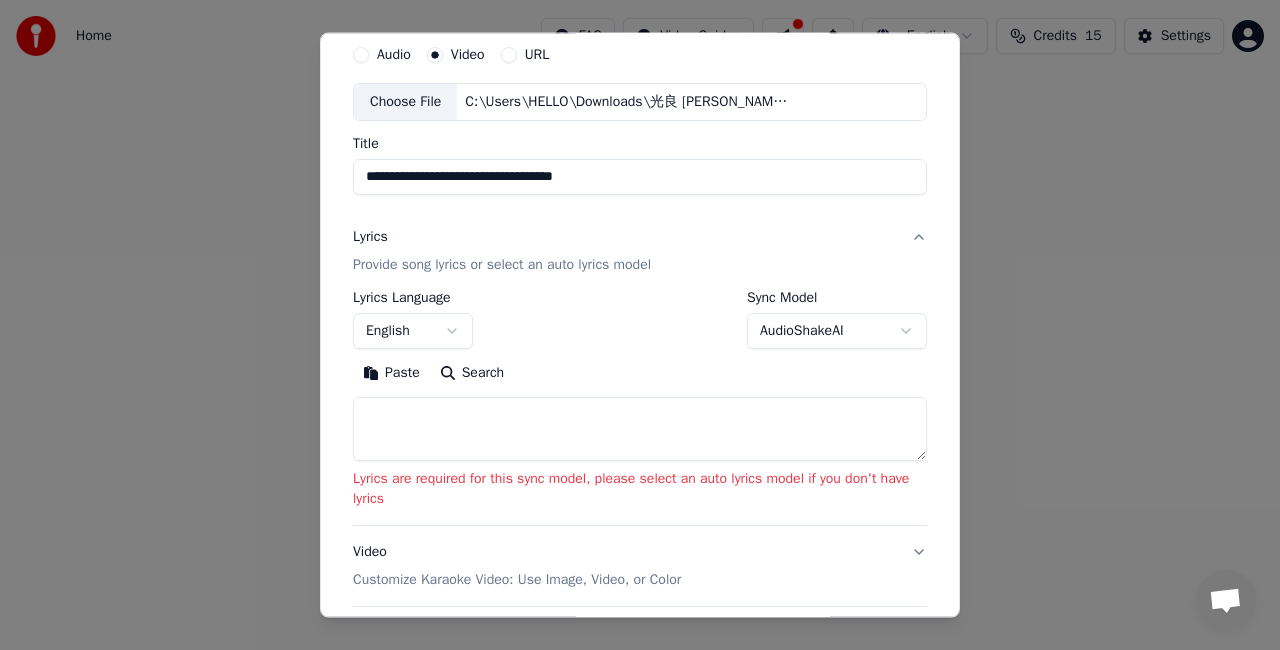 scroll, scrollTop: 100, scrollLeft: 0, axis: vertical 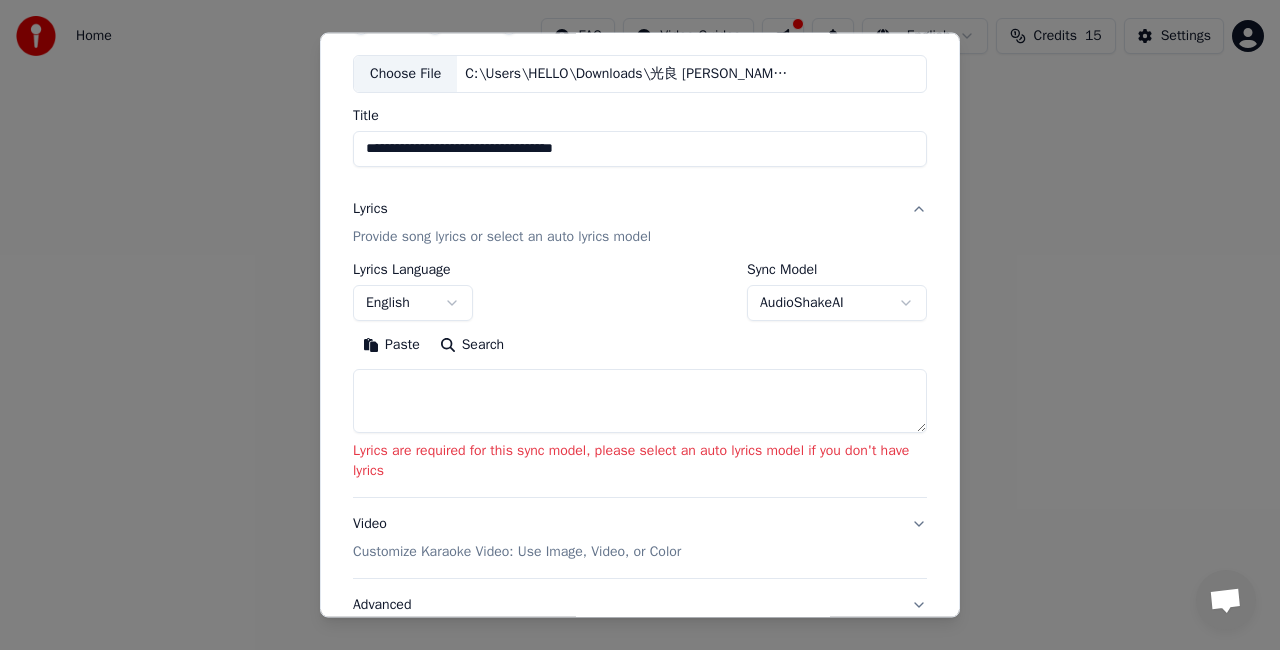 click on "English" at bounding box center [413, 303] 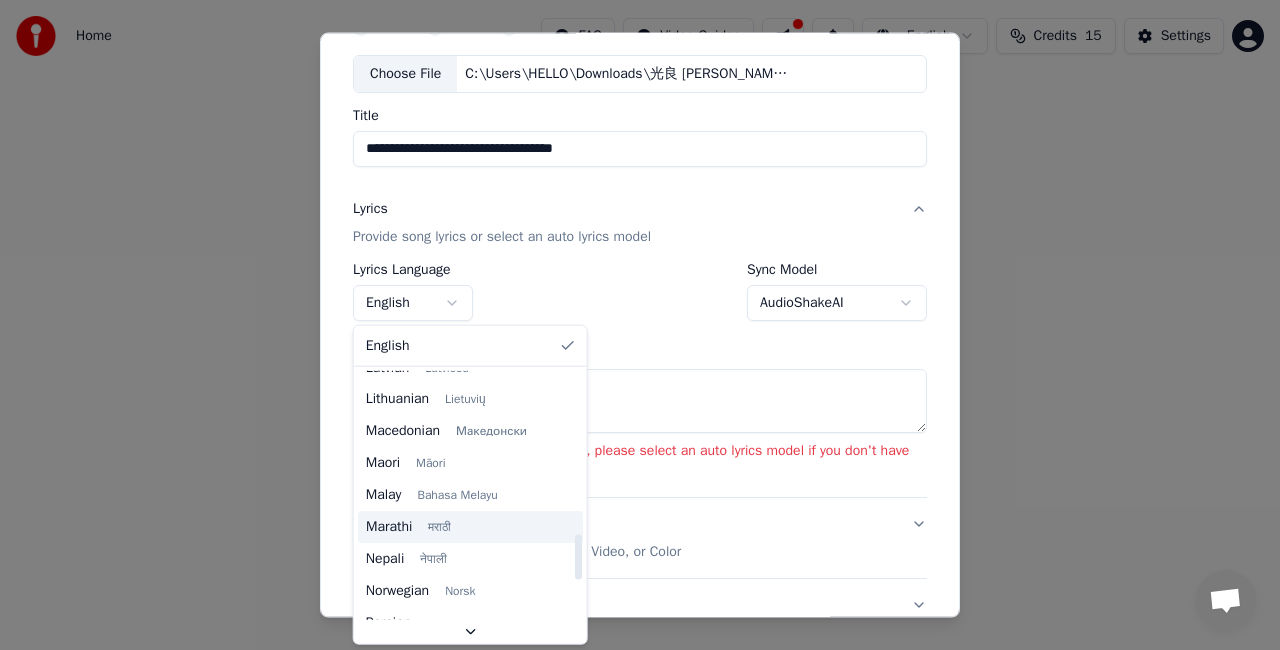 scroll, scrollTop: 1036, scrollLeft: 0, axis: vertical 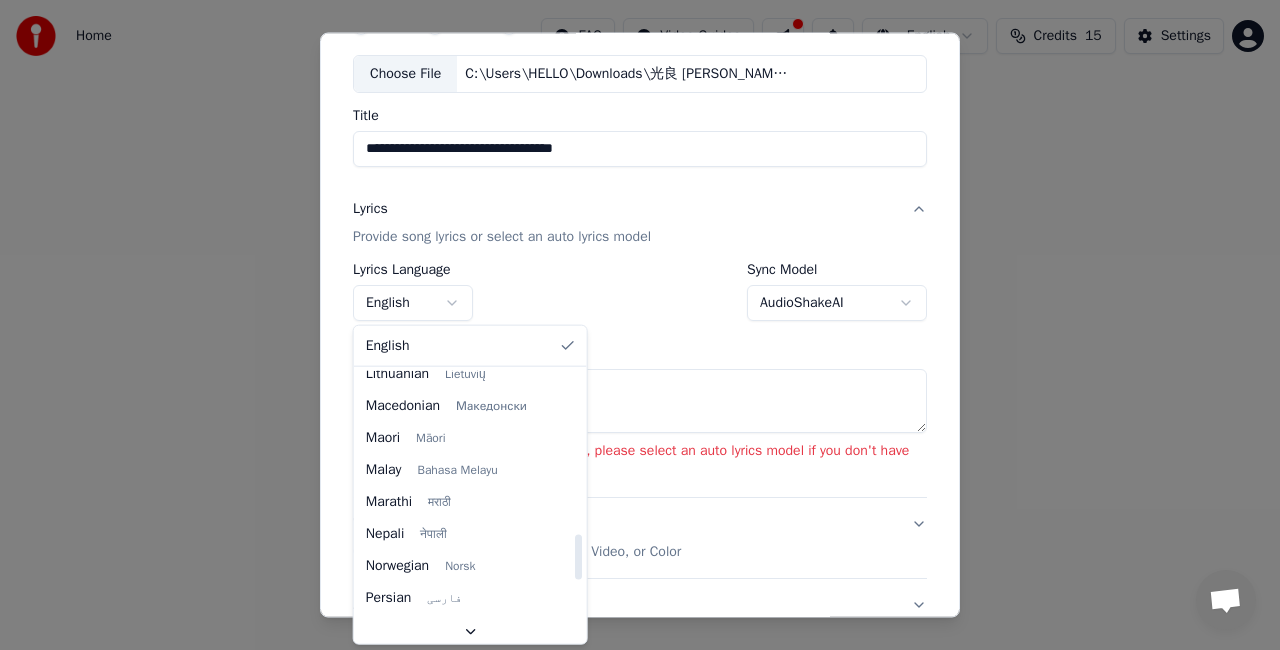 select on "**" 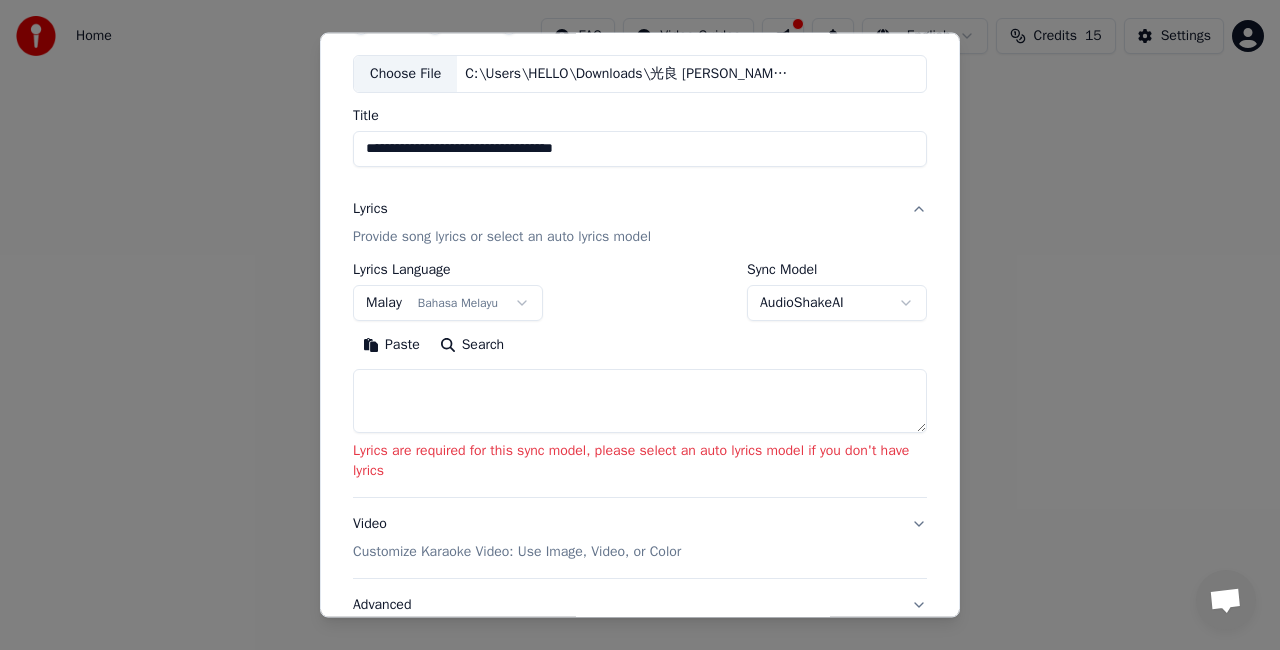 click at bounding box center (640, 401) 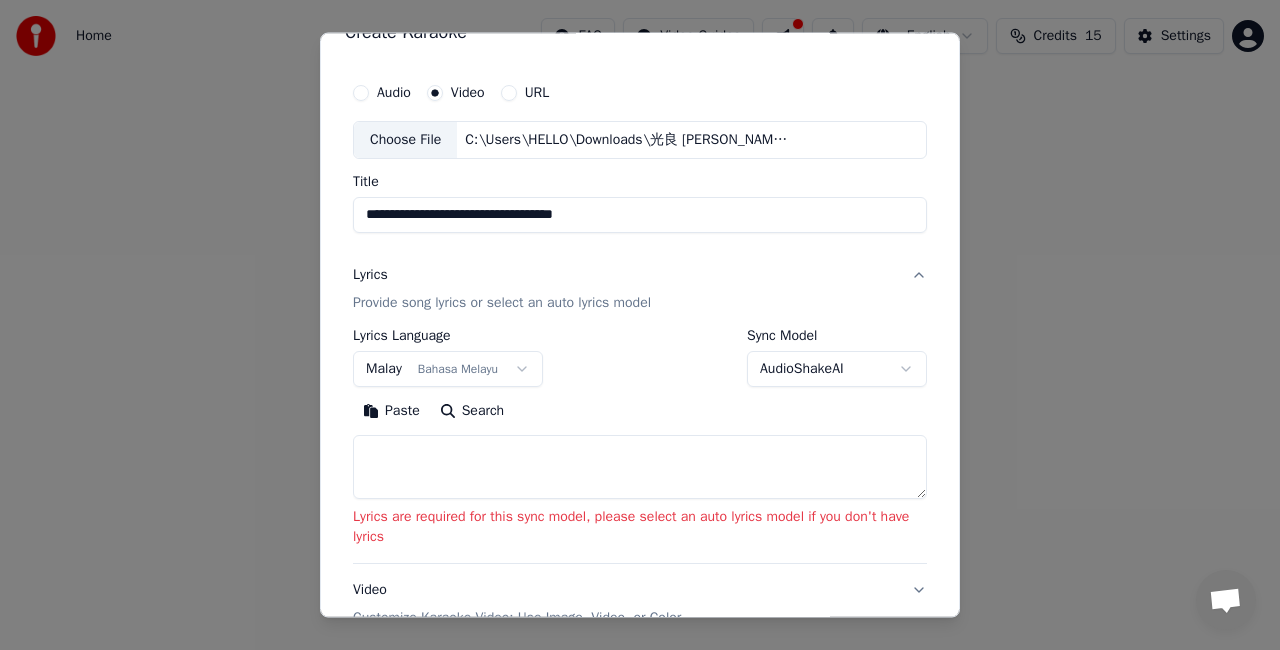 scroll, scrollTop: 6, scrollLeft: 0, axis: vertical 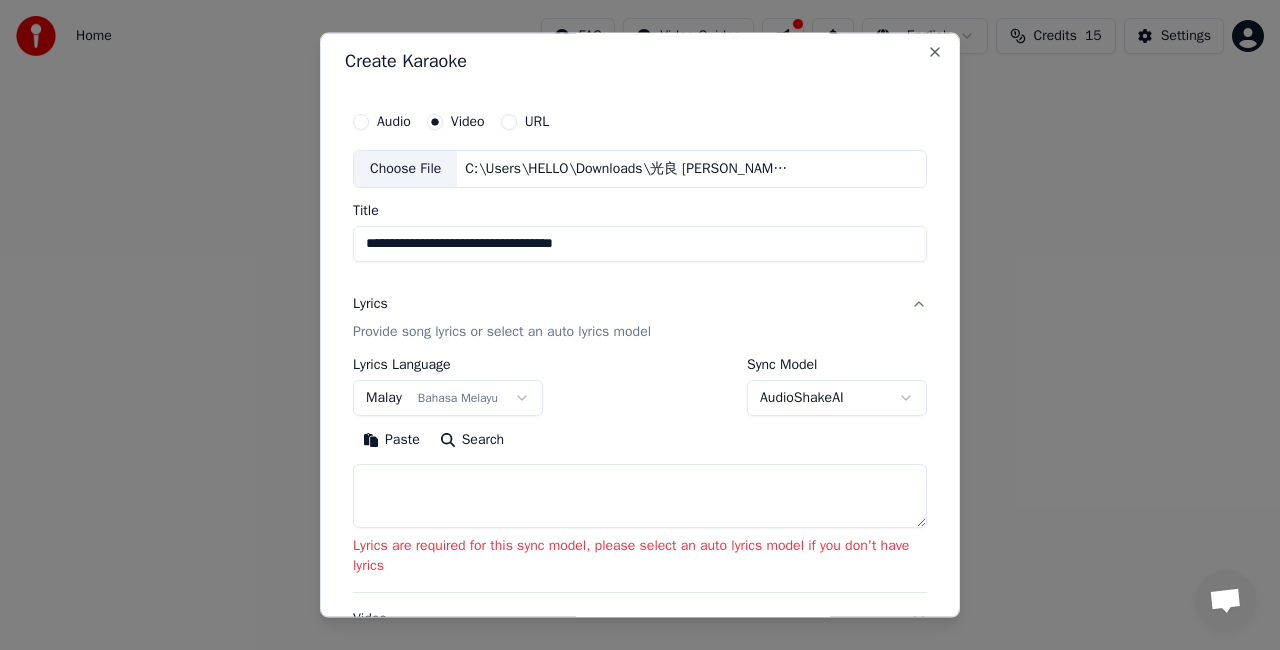 click on "**********" at bounding box center [640, 300] 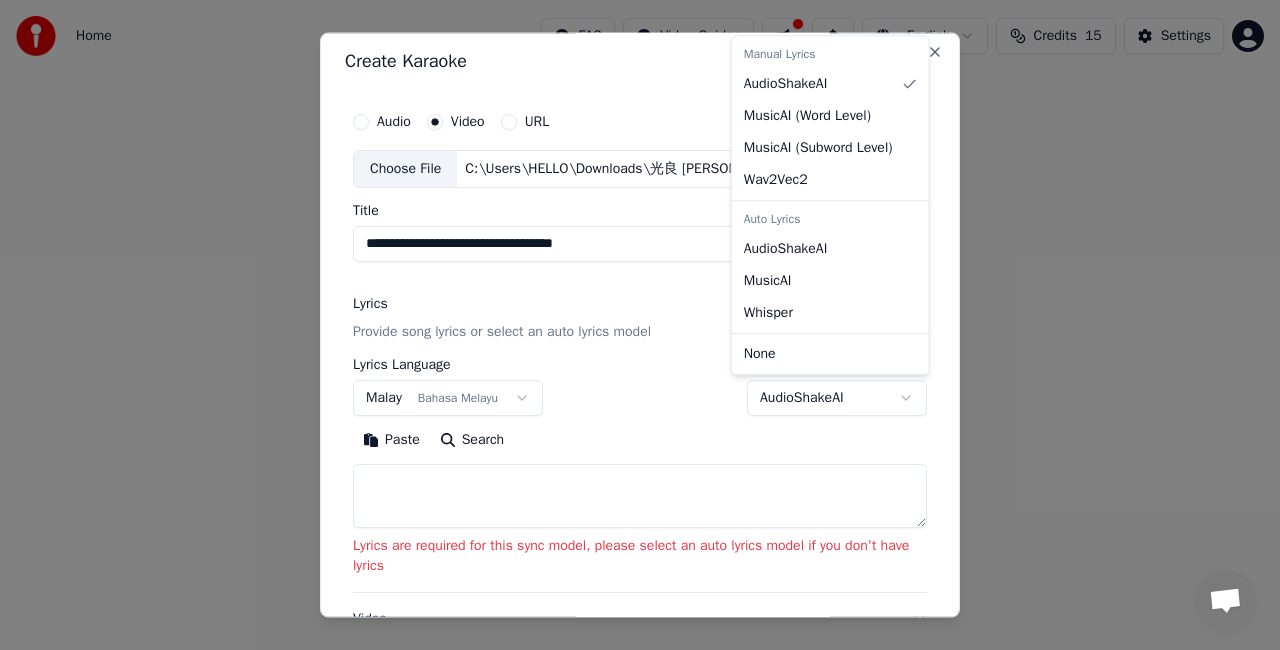 click on "**********" at bounding box center (640, 300) 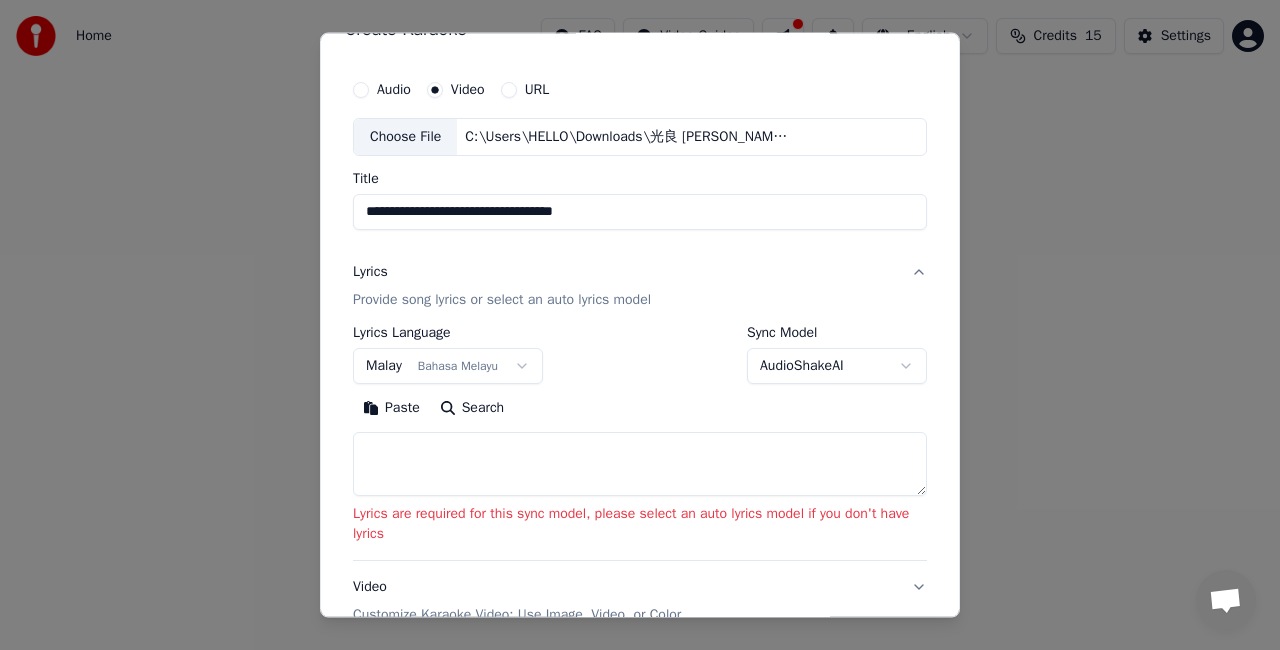 scroll, scrollTop: 0, scrollLeft: 0, axis: both 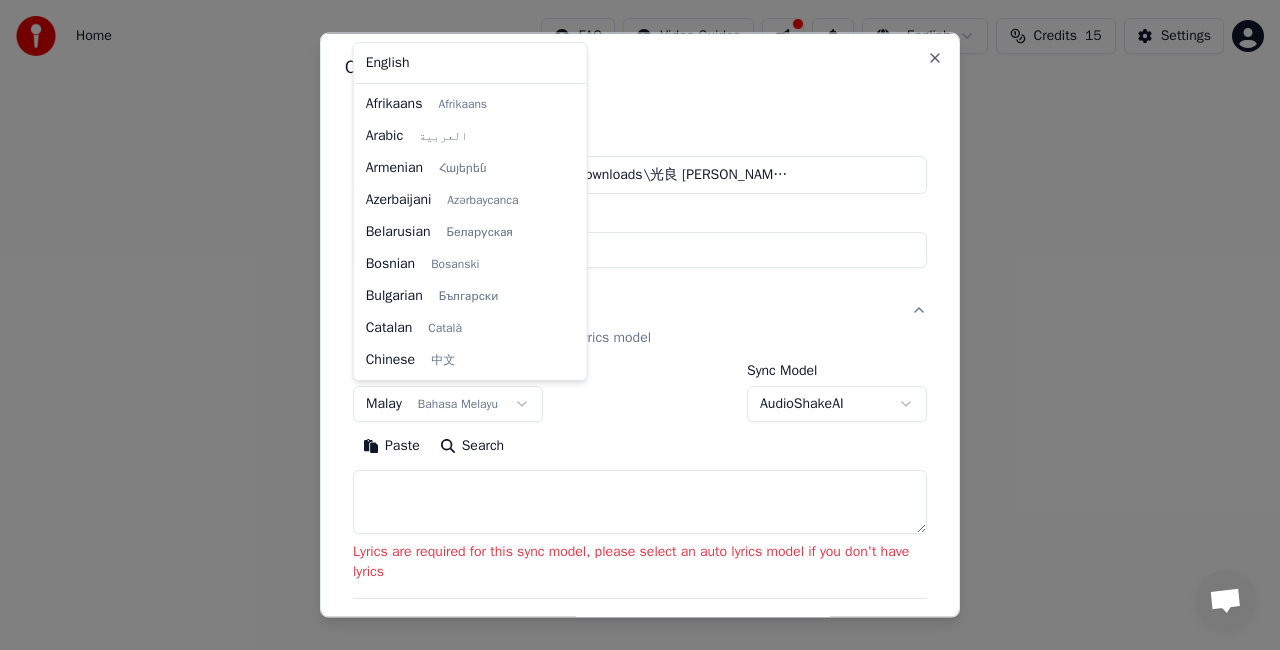 click on "**********" at bounding box center (640, 300) 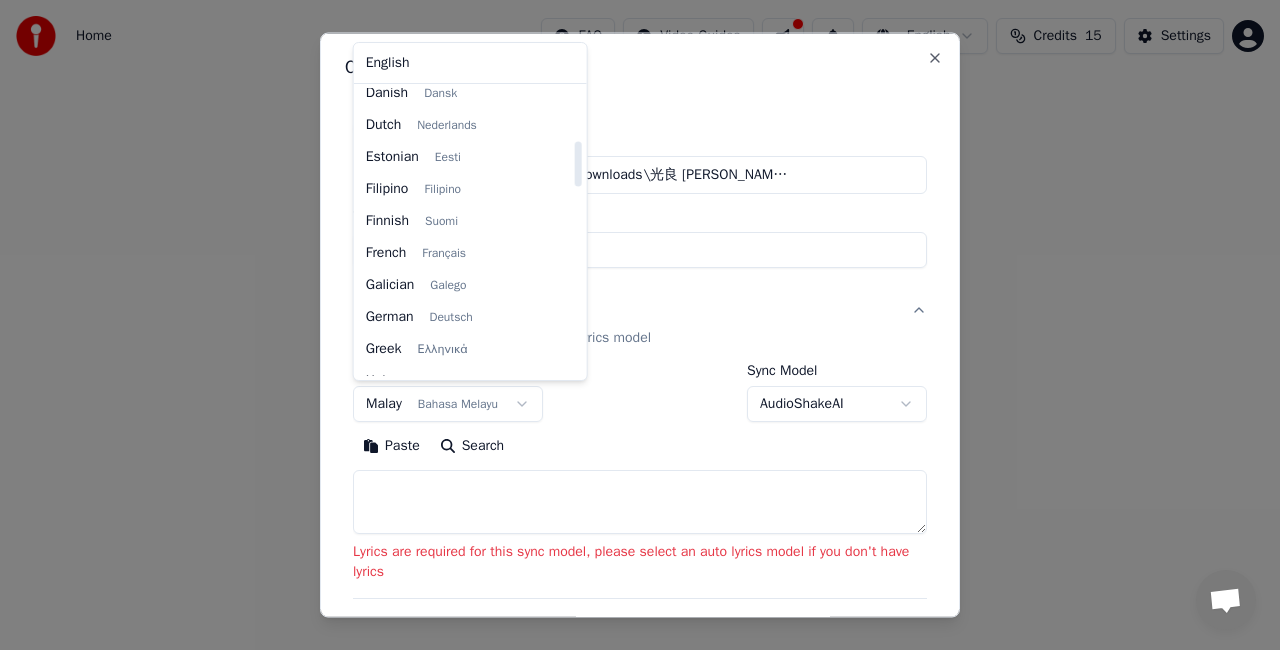 scroll, scrollTop: 0, scrollLeft: 0, axis: both 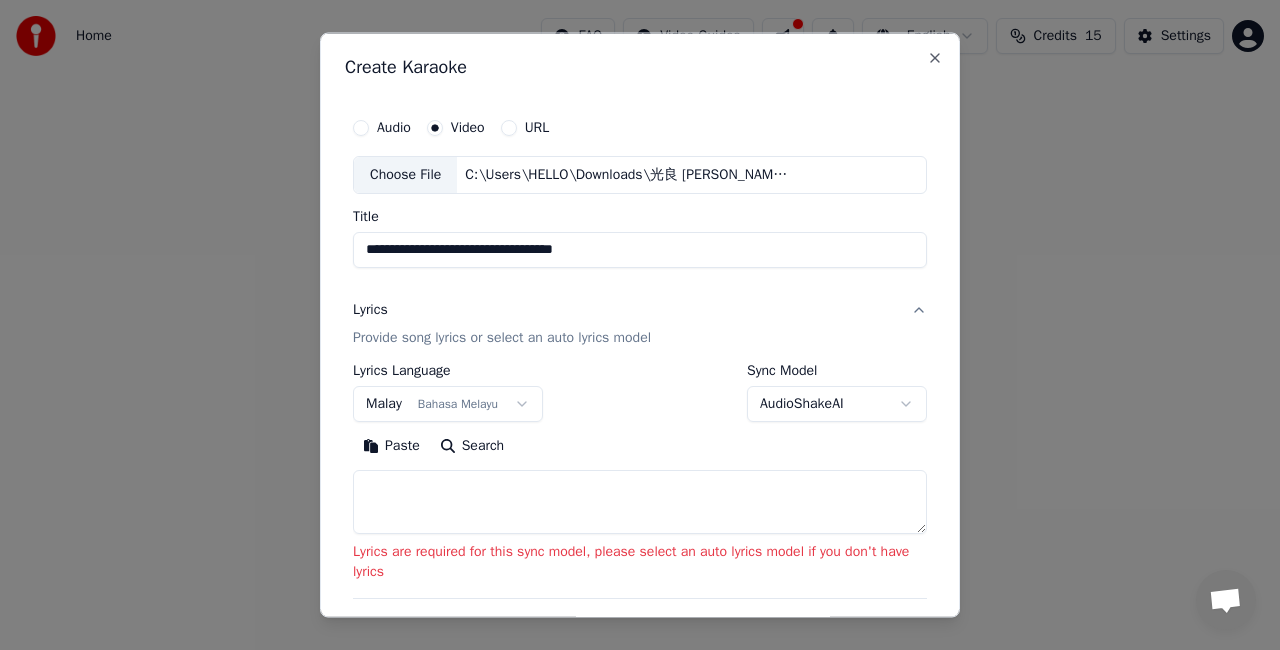 click on "**********" at bounding box center (640, 300) 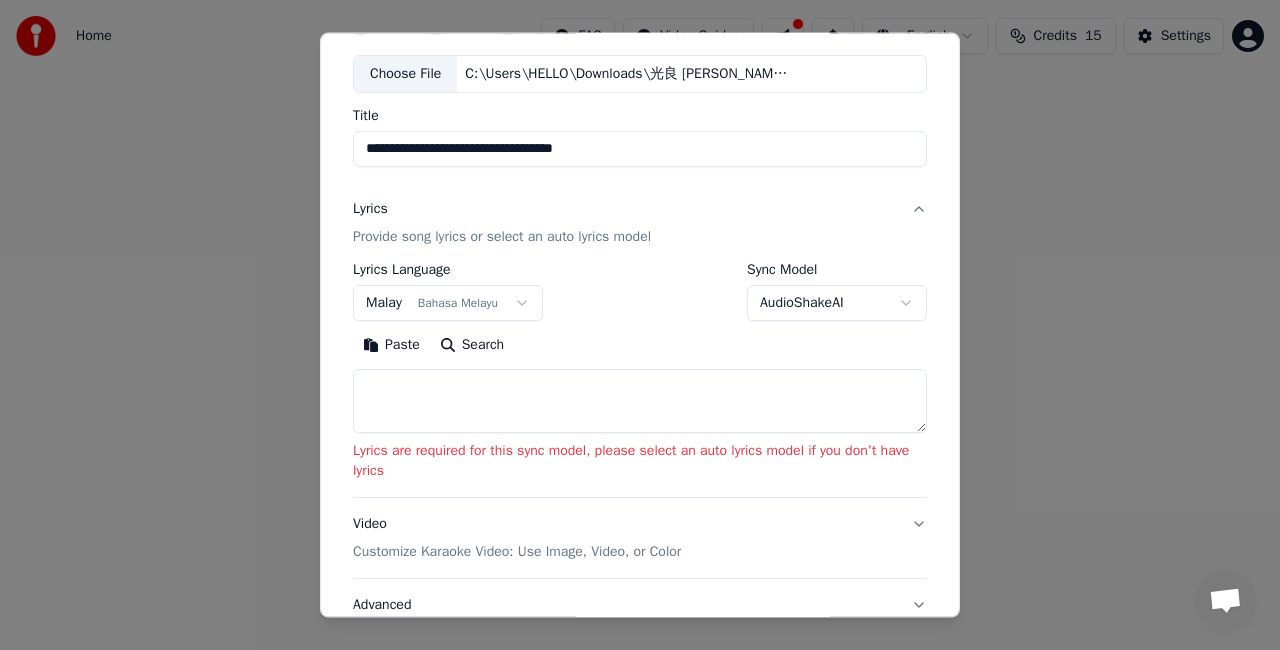 click at bounding box center (640, 401) 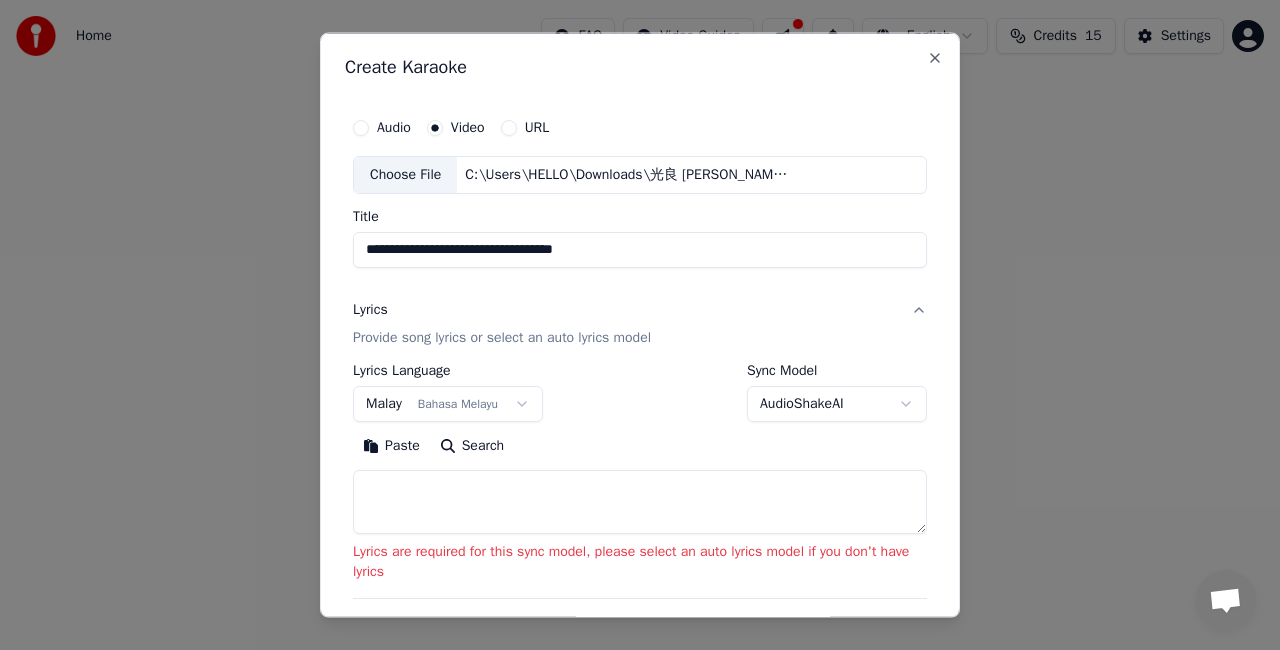 click on "Lyrics Provide song lyrics or select an auto lyrics model" at bounding box center [640, 323] 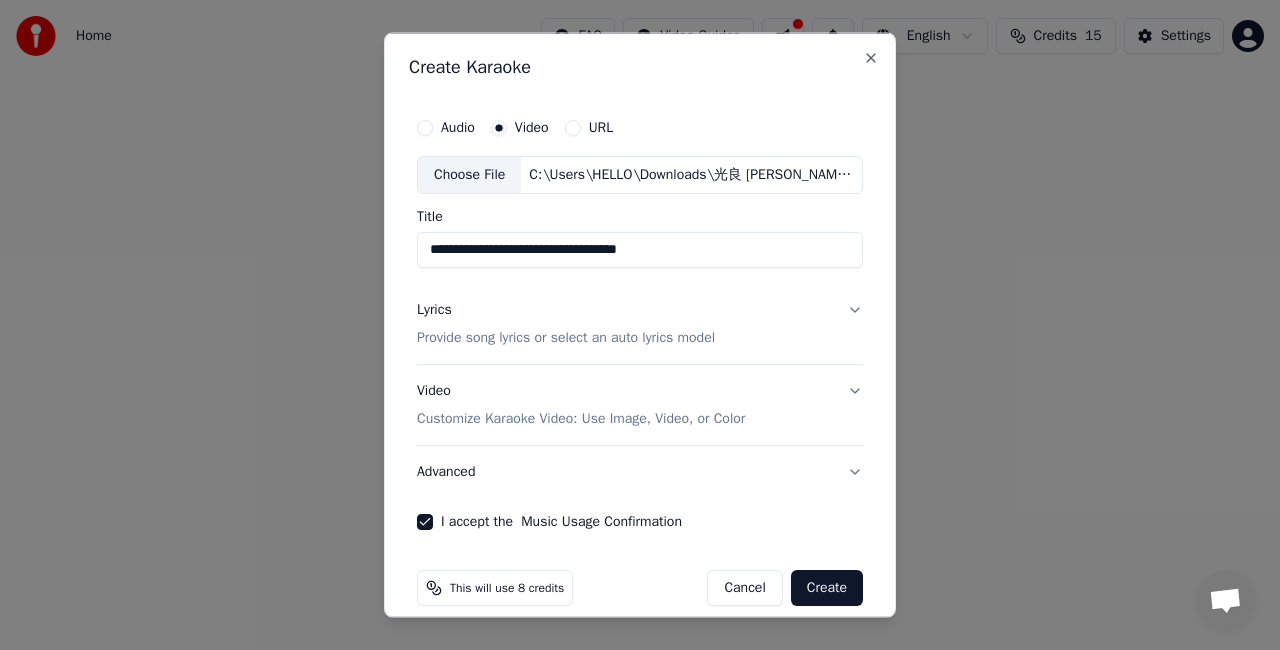 click on "**********" at bounding box center (640, 319) 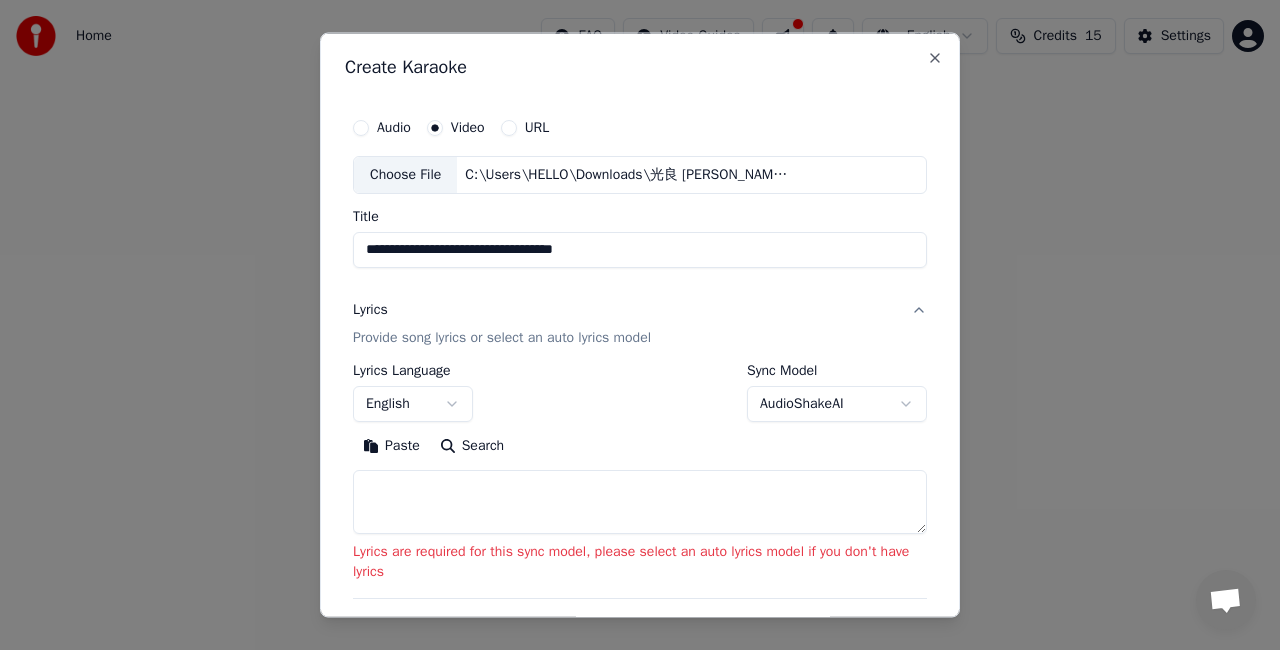 click on "Provide song lyrics or select an auto lyrics model" at bounding box center [502, 337] 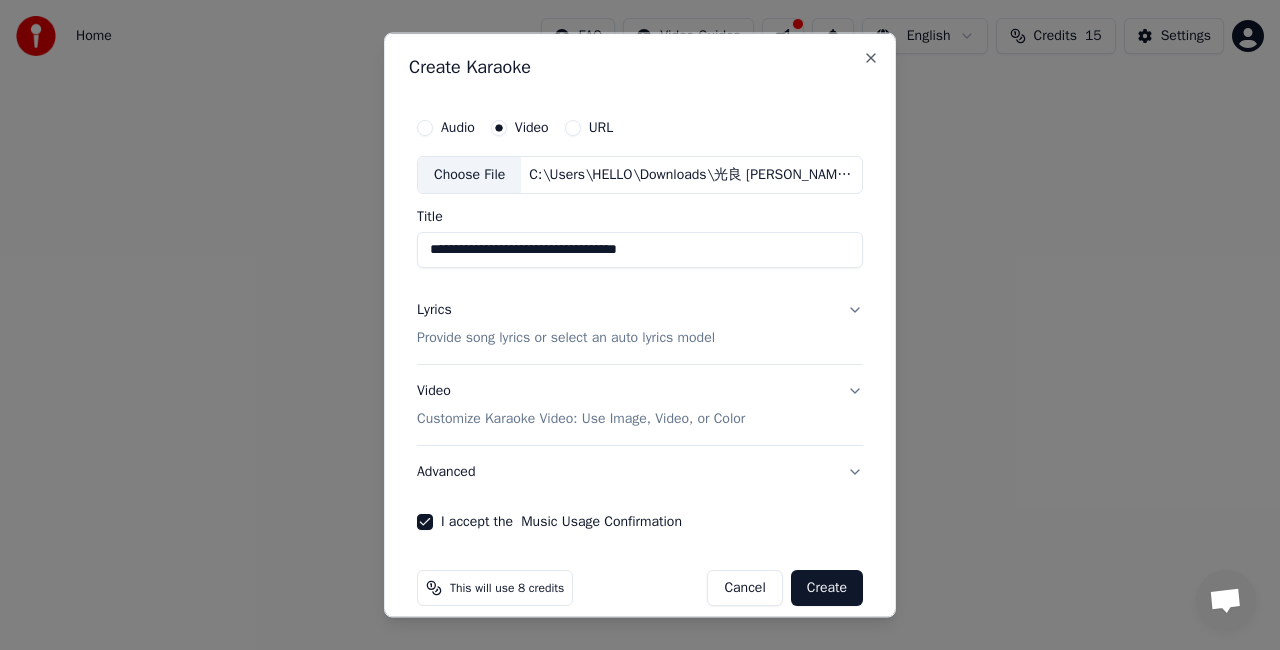 click on "Provide song lyrics or select an auto lyrics model" at bounding box center [566, 337] 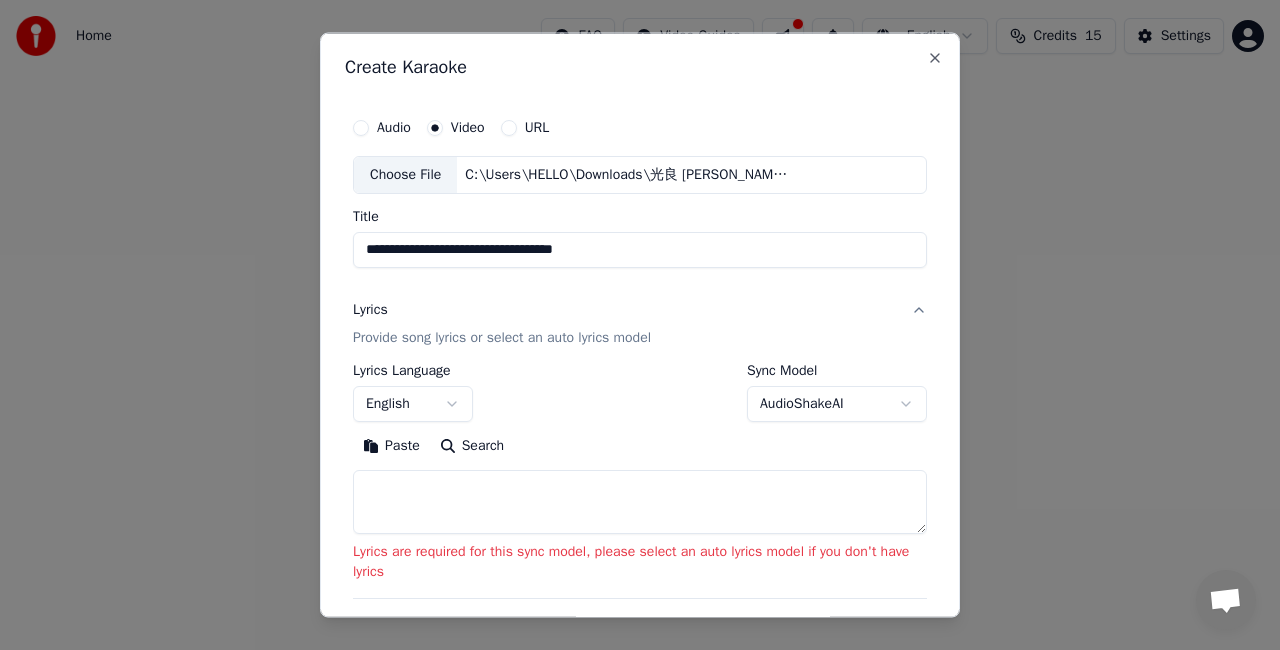 click on "Lyrics Provide song lyrics or select an auto lyrics model" at bounding box center [640, 323] 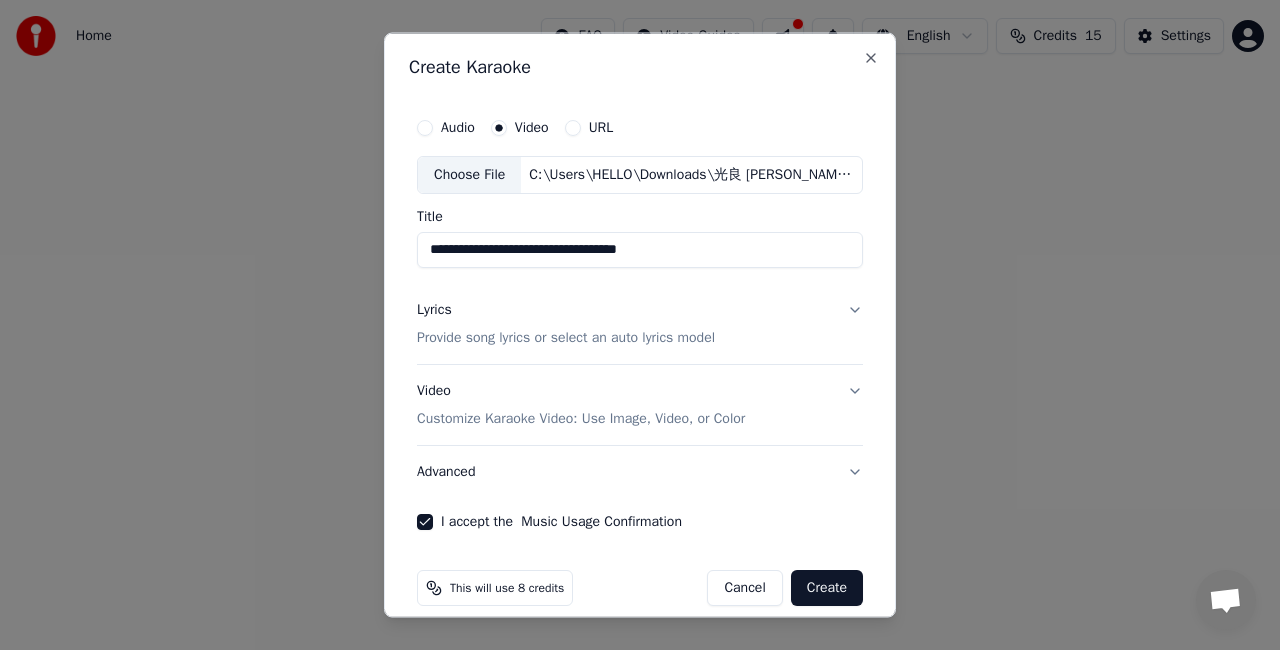 click on "Lyrics Provide song lyrics or select an auto lyrics model" at bounding box center [640, 323] 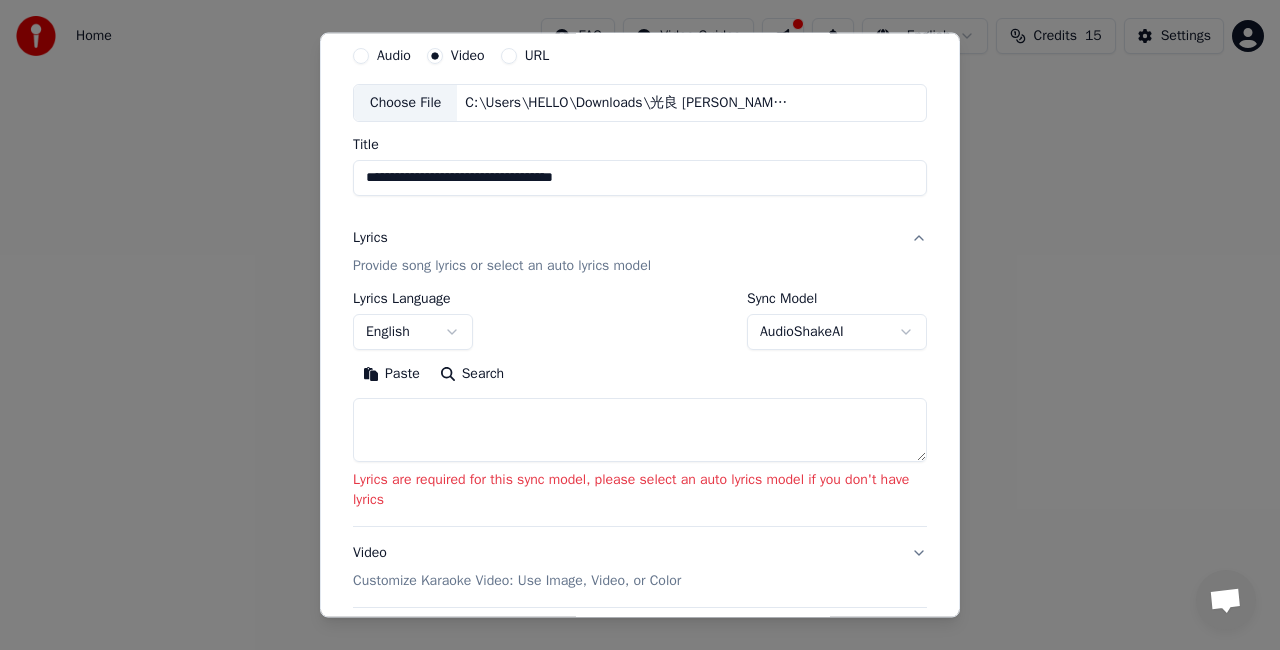 scroll, scrollTop: 100, scrollLeft: 0, axis: vertical 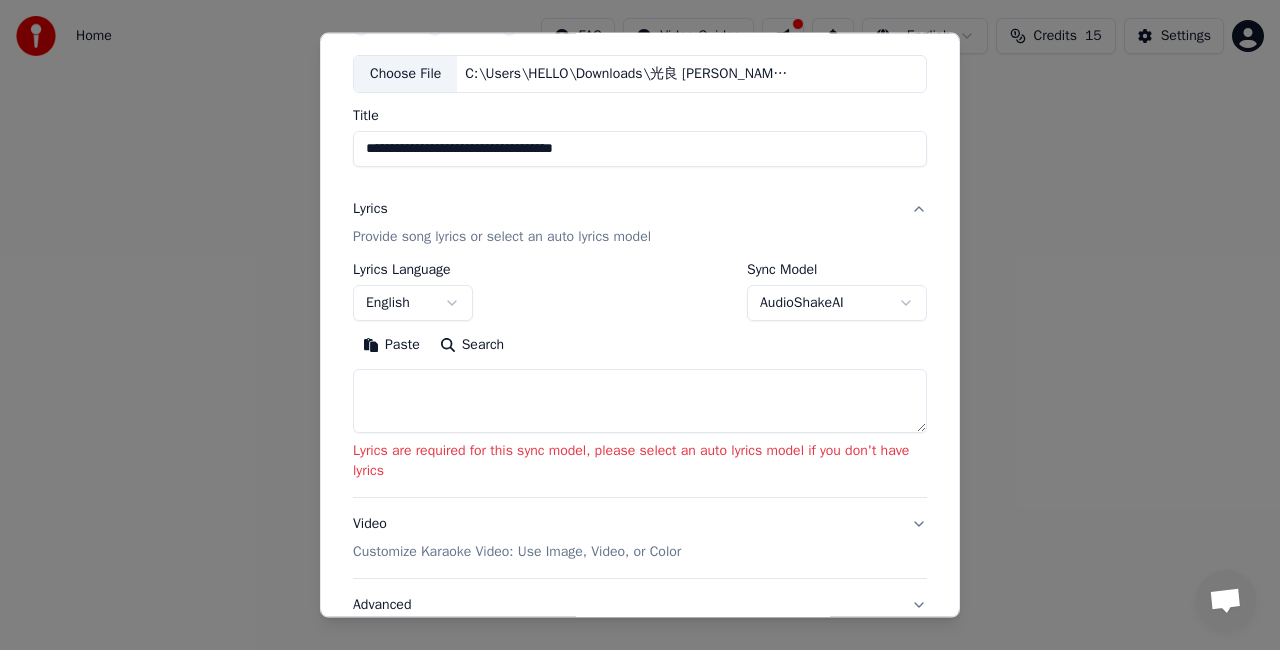 click on "Provide song lyrics or select an auto lyrics model" at bounding box center (502, 237) 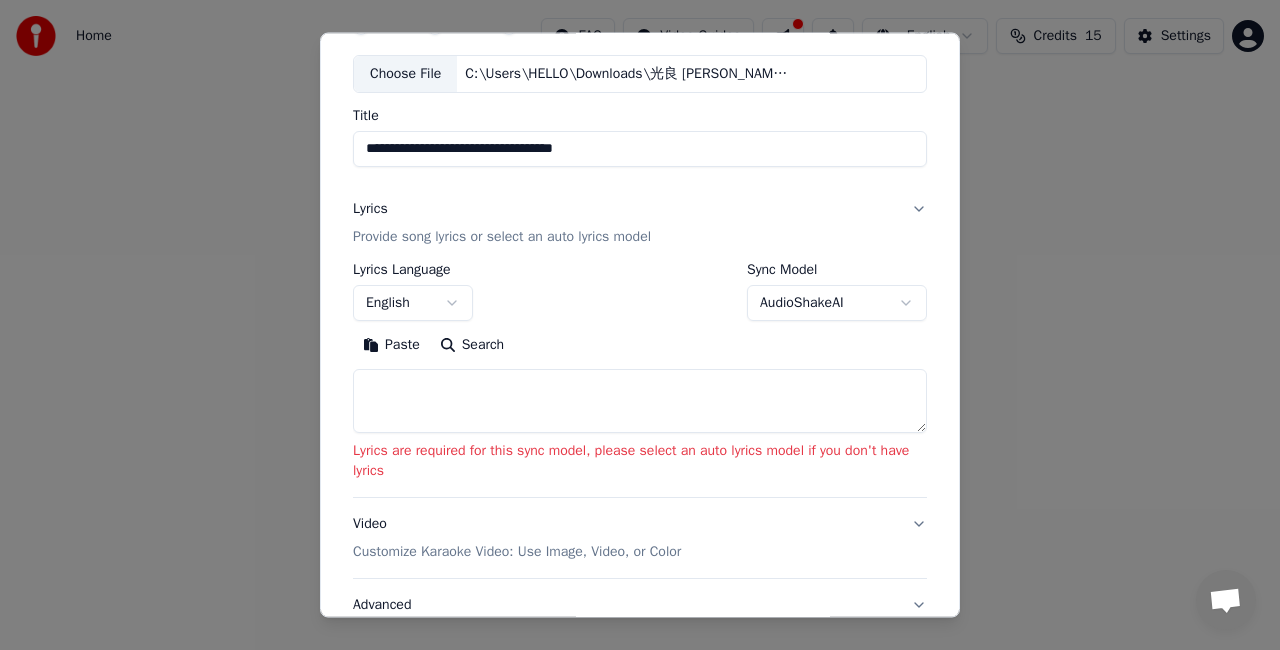 scroll, scrollTop: 18, scrollLeft: 0, axis: vertical 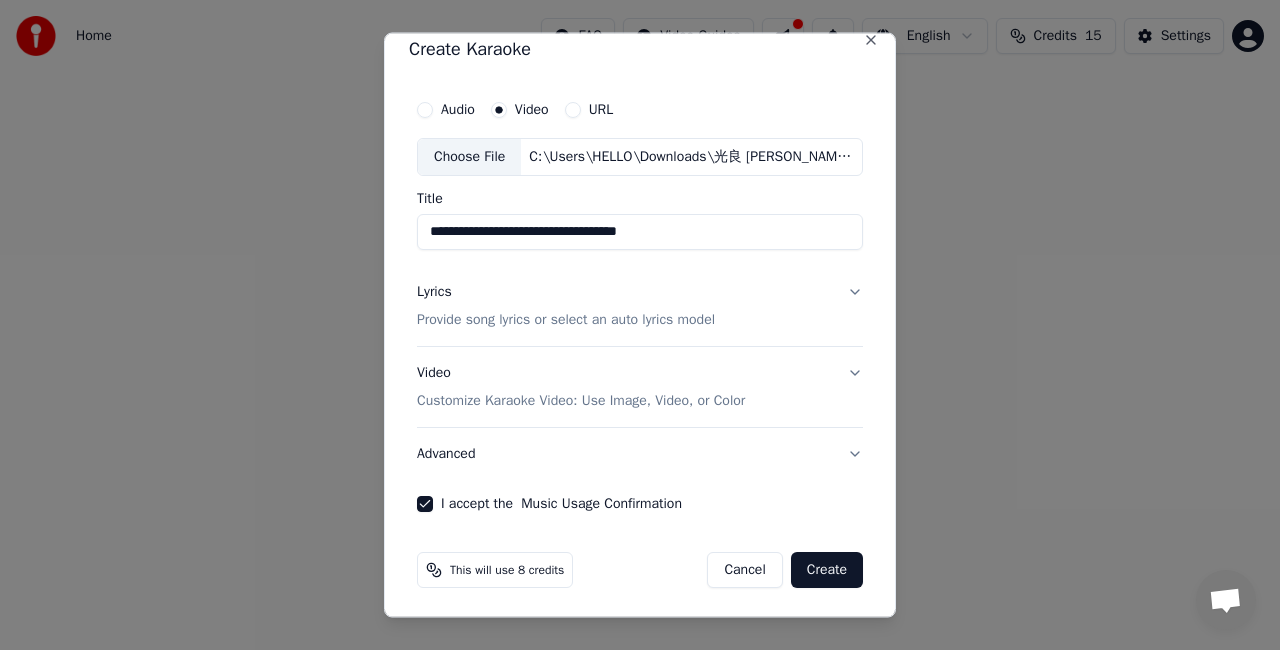 click on "Create" at bounding box center (827, 569) 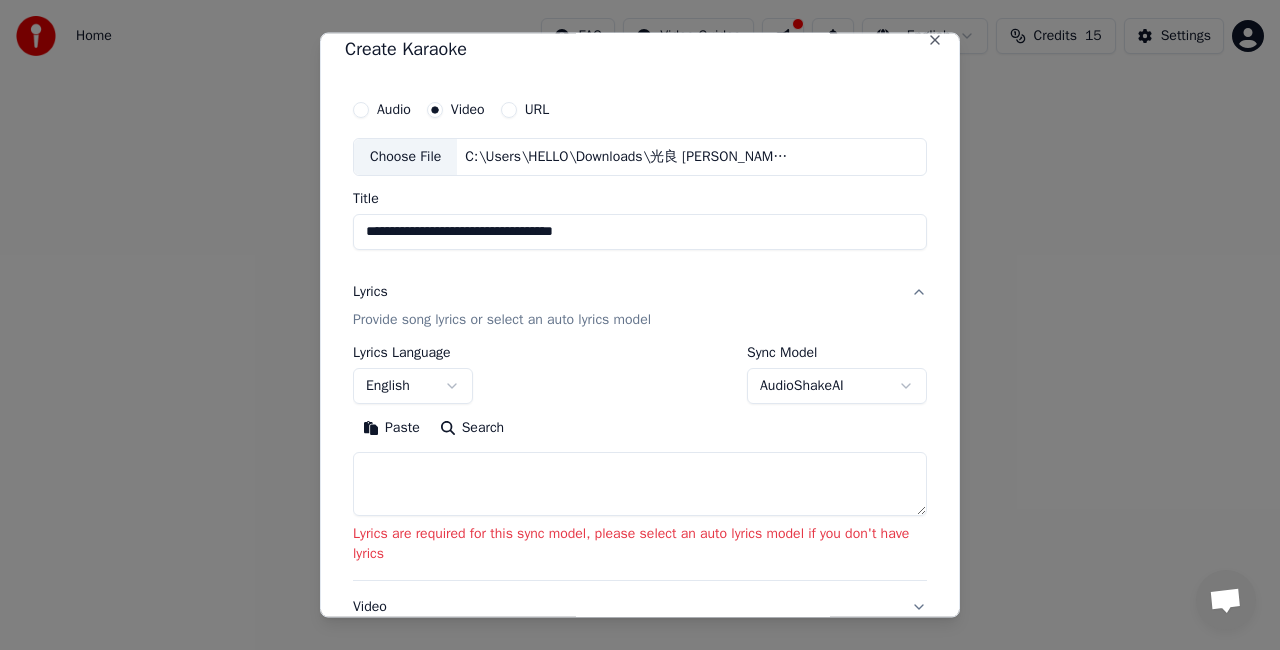 click on "Lyrics Provide song lyrics or select an auto lyrics model" at bounding box center [640, 305] 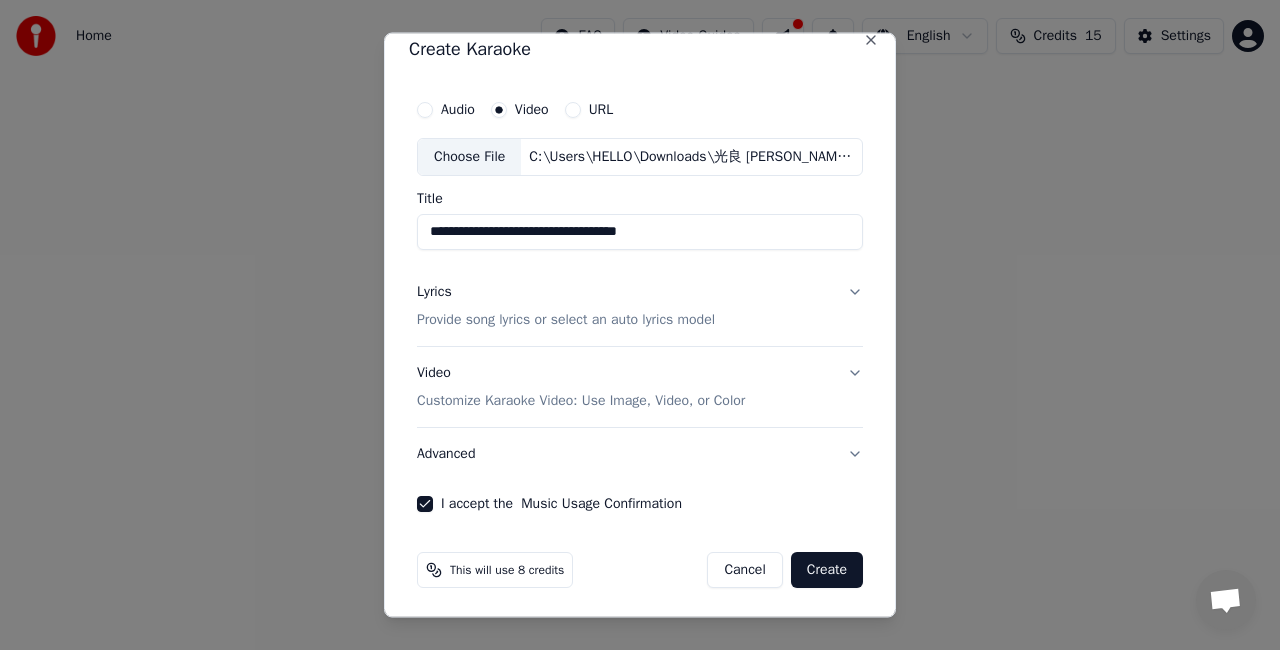 click on "Lyrics Provide song lyrics or select an auto lyrics model" at bounding box center (640, 305) 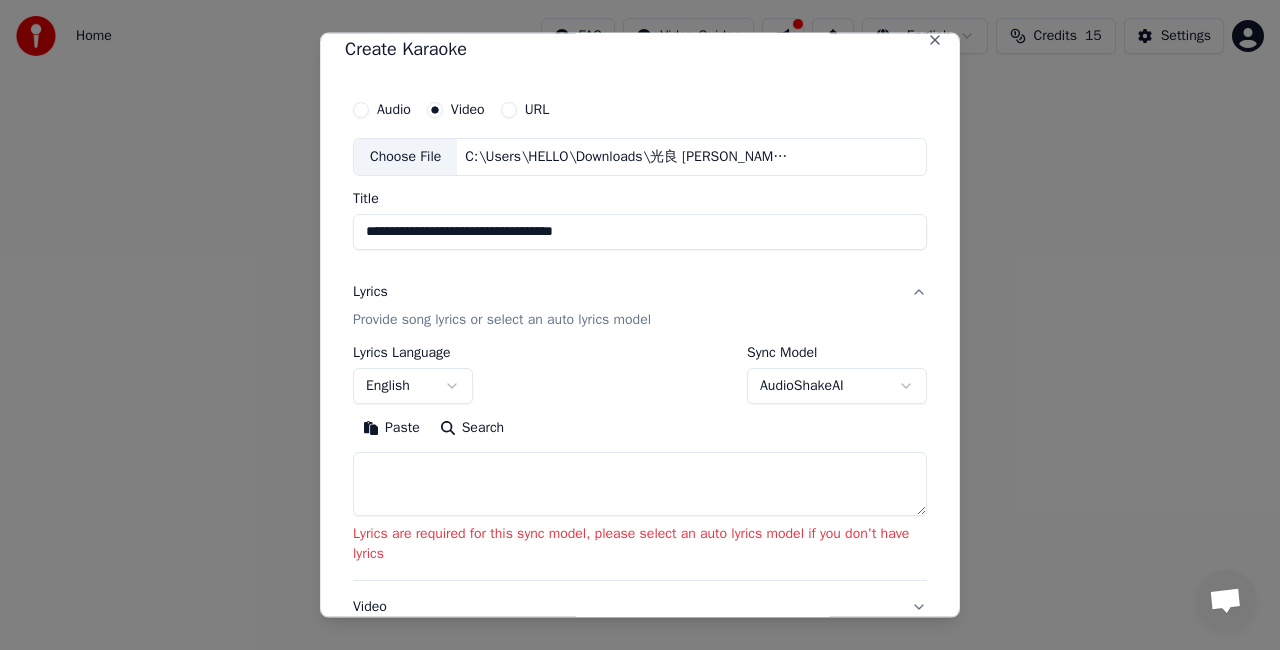 click on "**********" at bounding box center (640, 300) 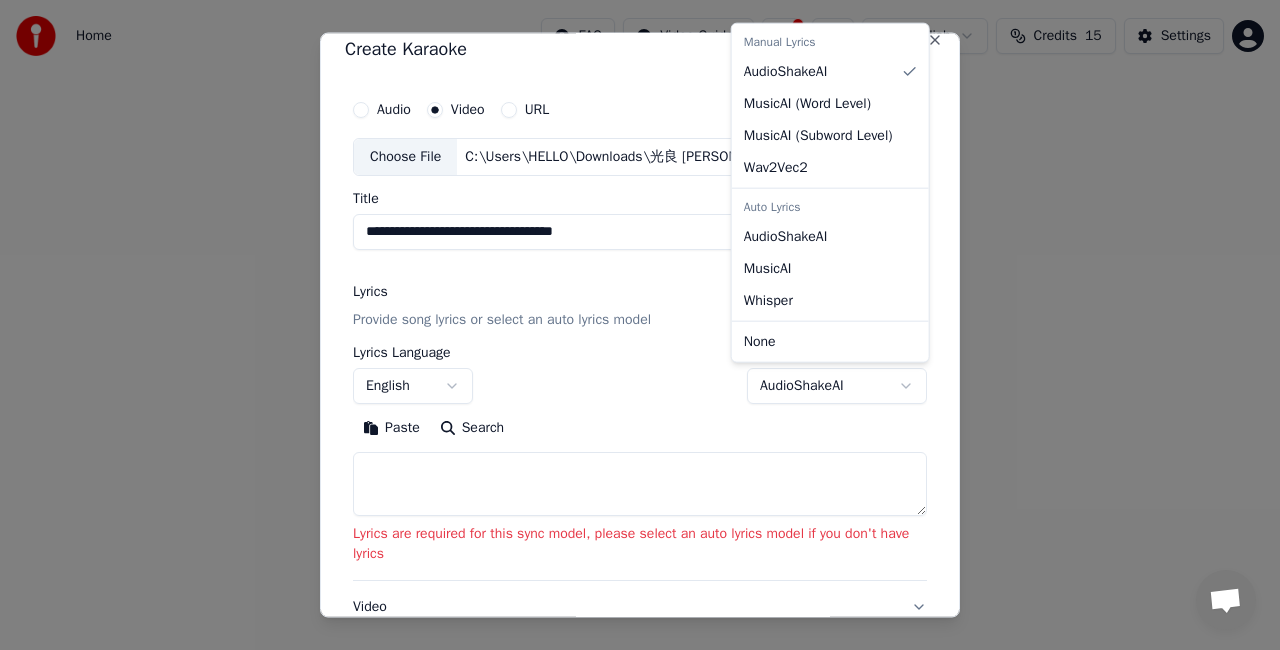 select on "****" 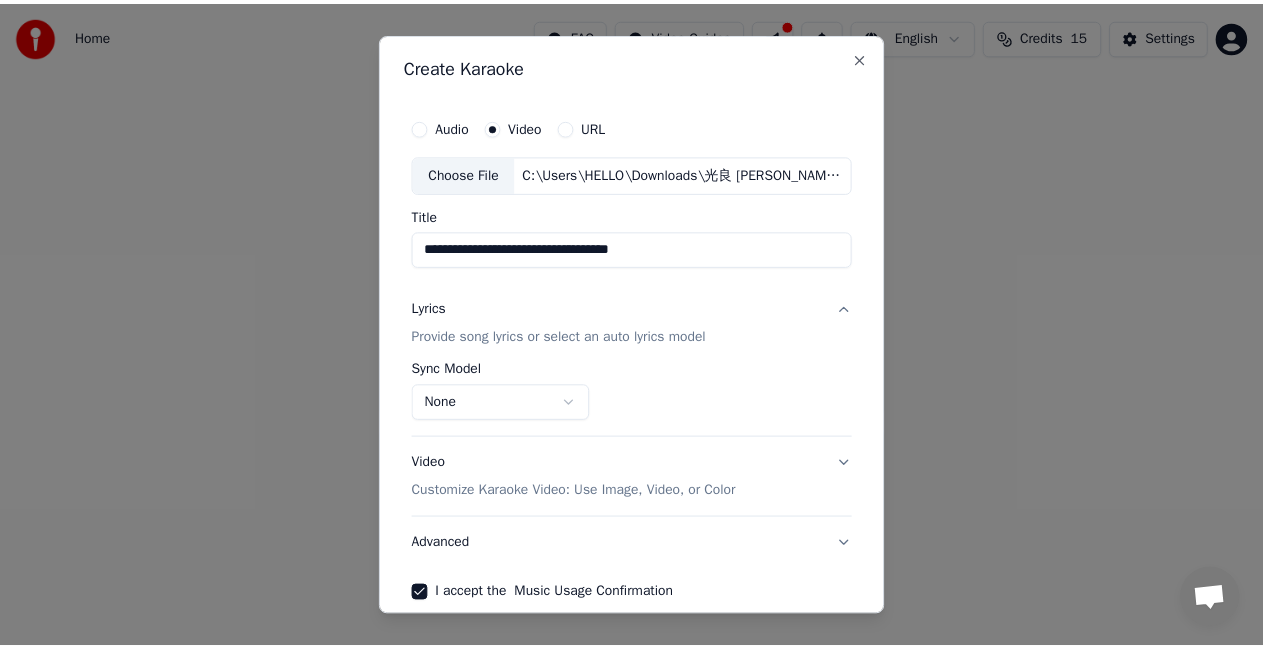 scroll, scrollTop: 92, scrollLeft: 0, axis: vertical 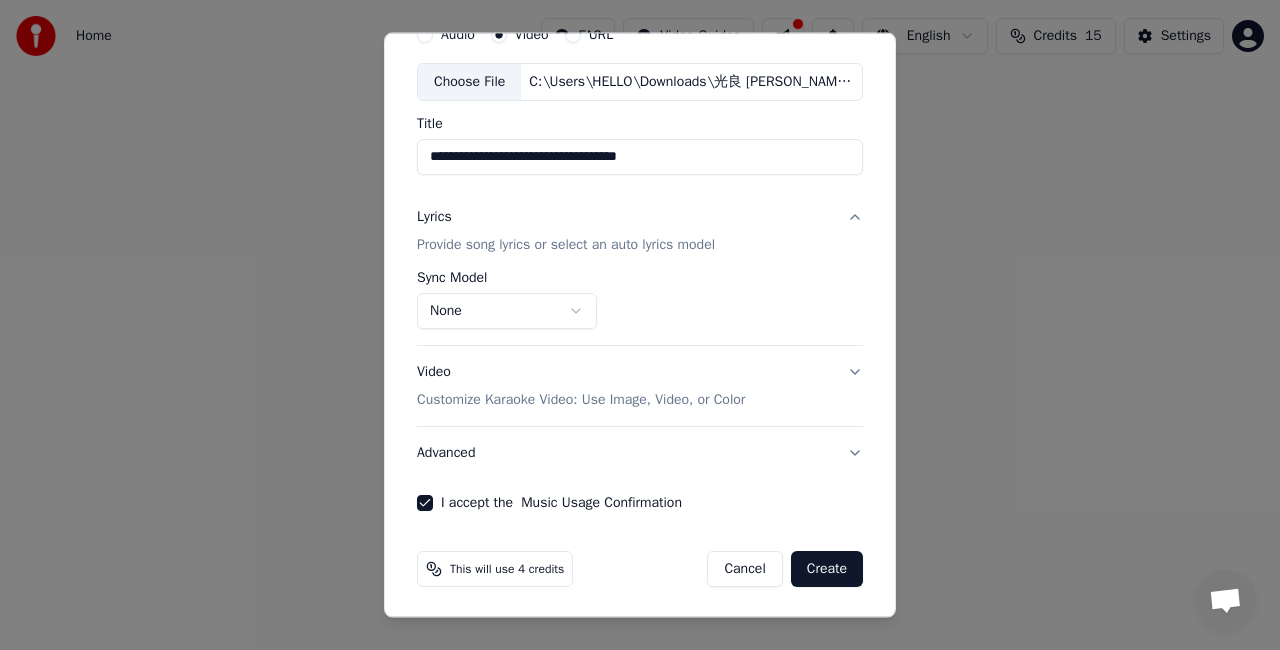 click on "Create" at bounding box center (827, 569) 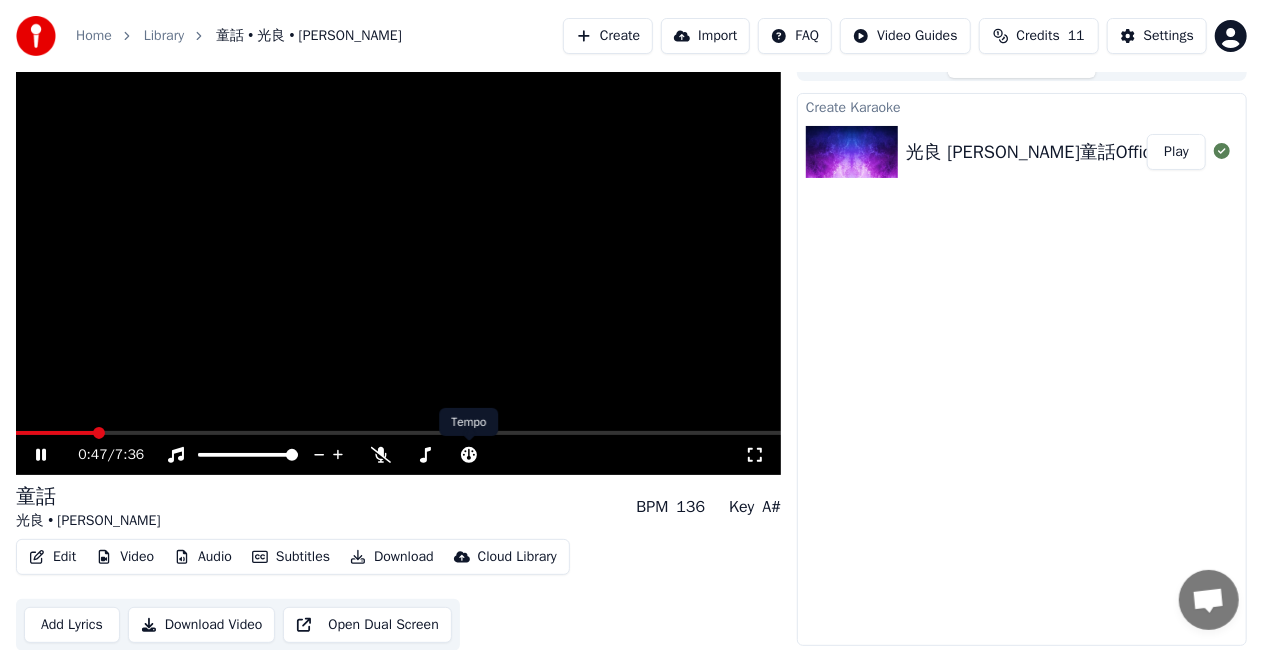 scroll, scrollTop: 28, scrollLeft: 0, axis: vertical 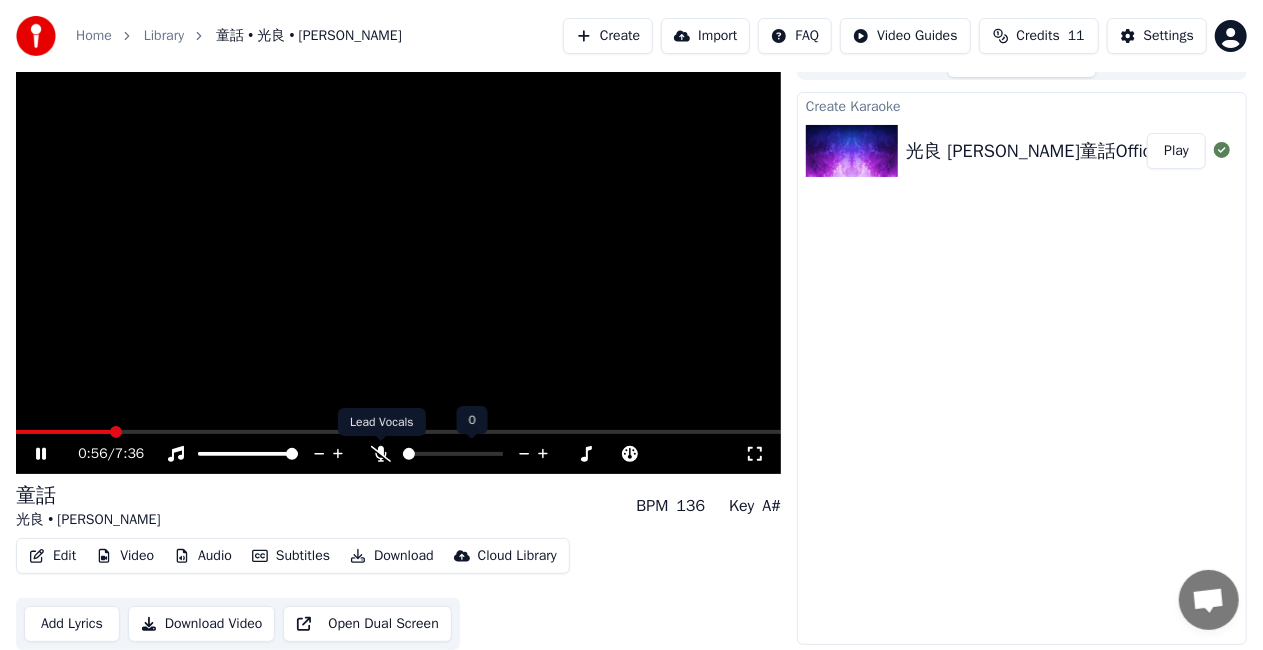 click 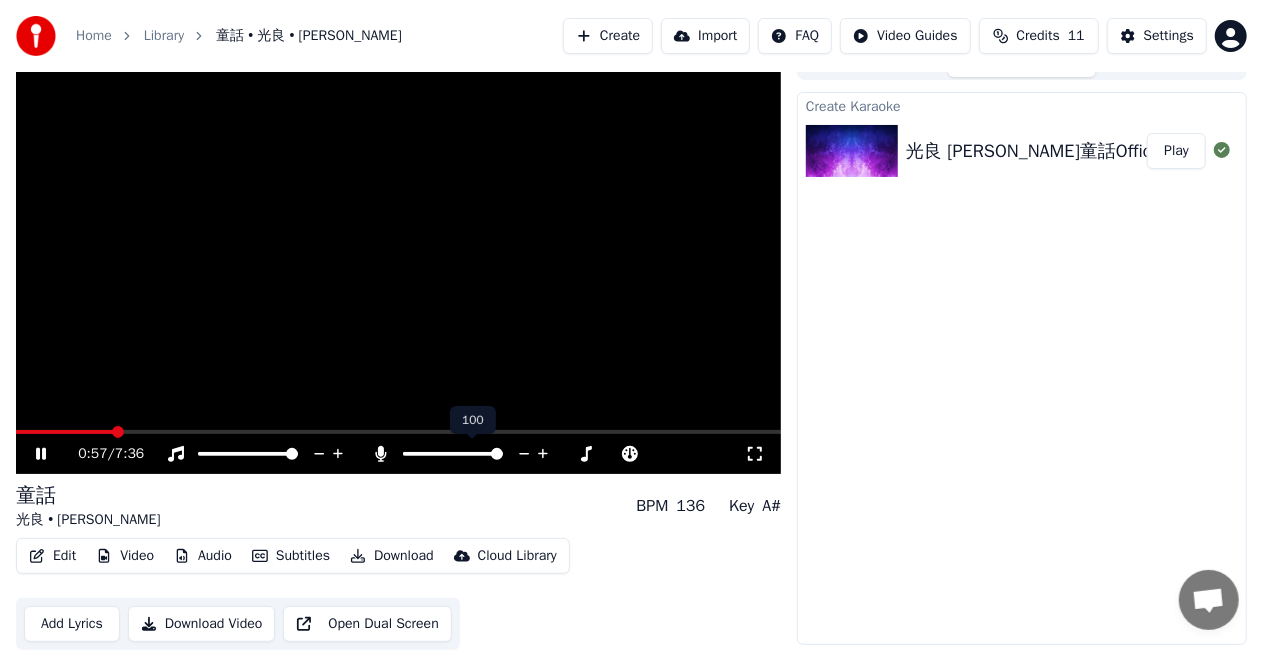 click 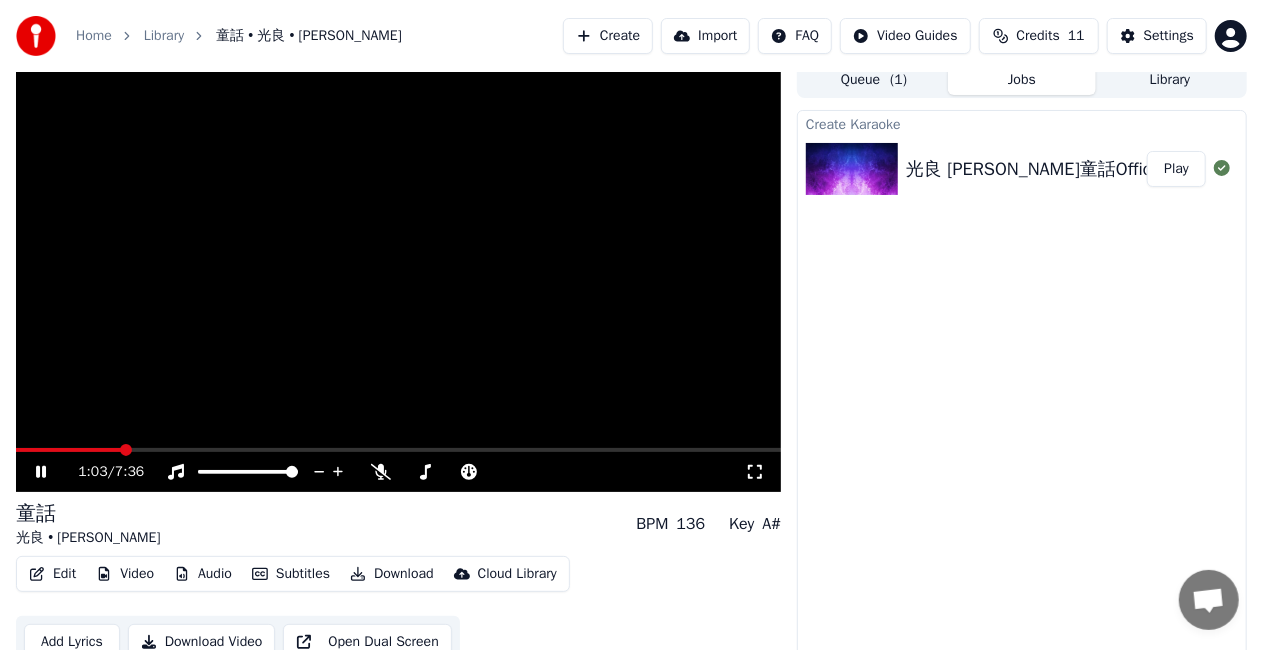 scroll, scrollTop: 0, scrollLeft: 0, axis: both 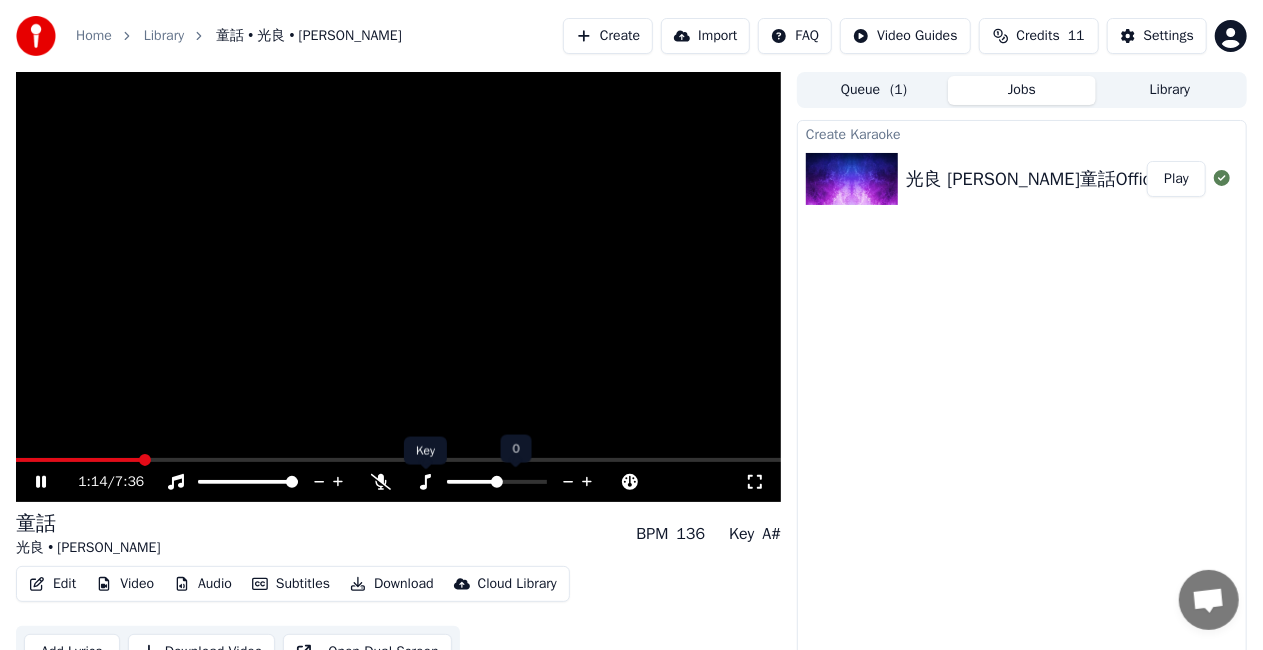 click 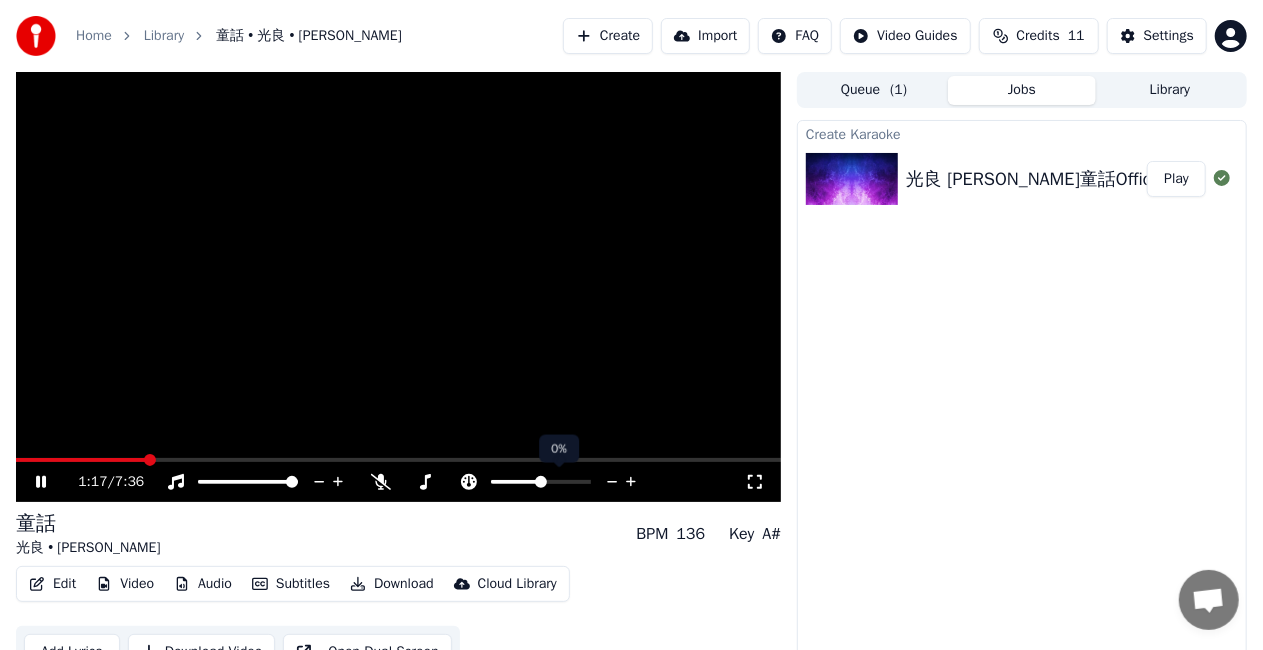 click 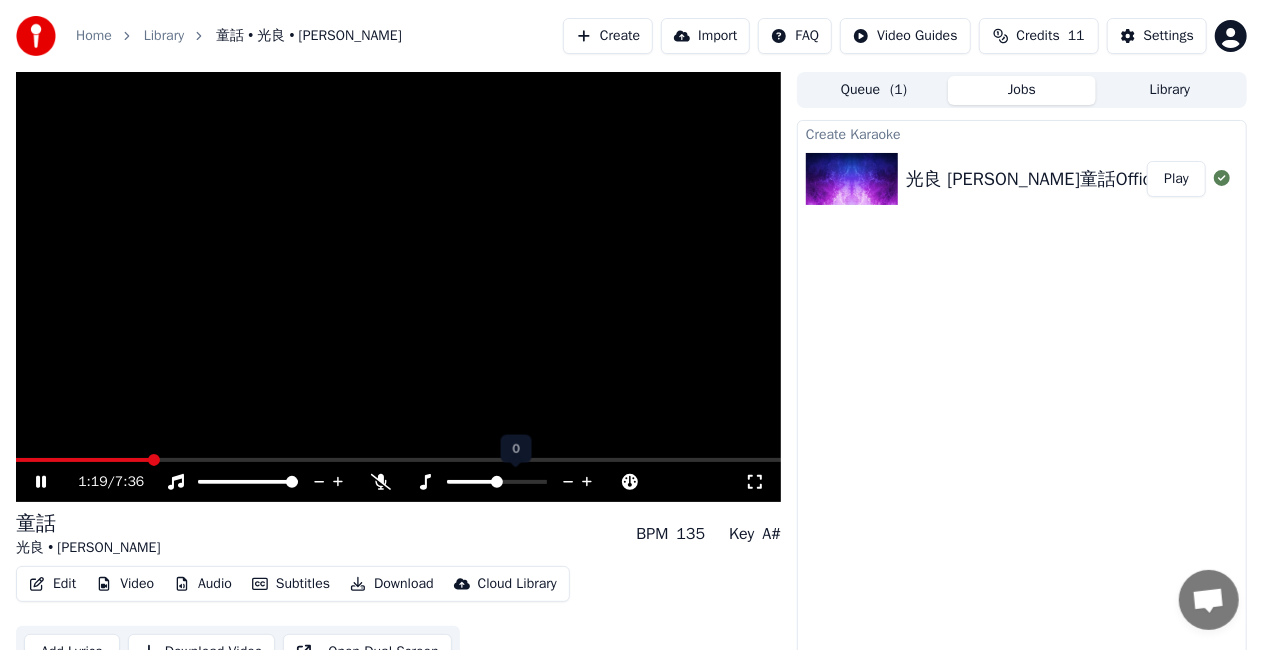 click 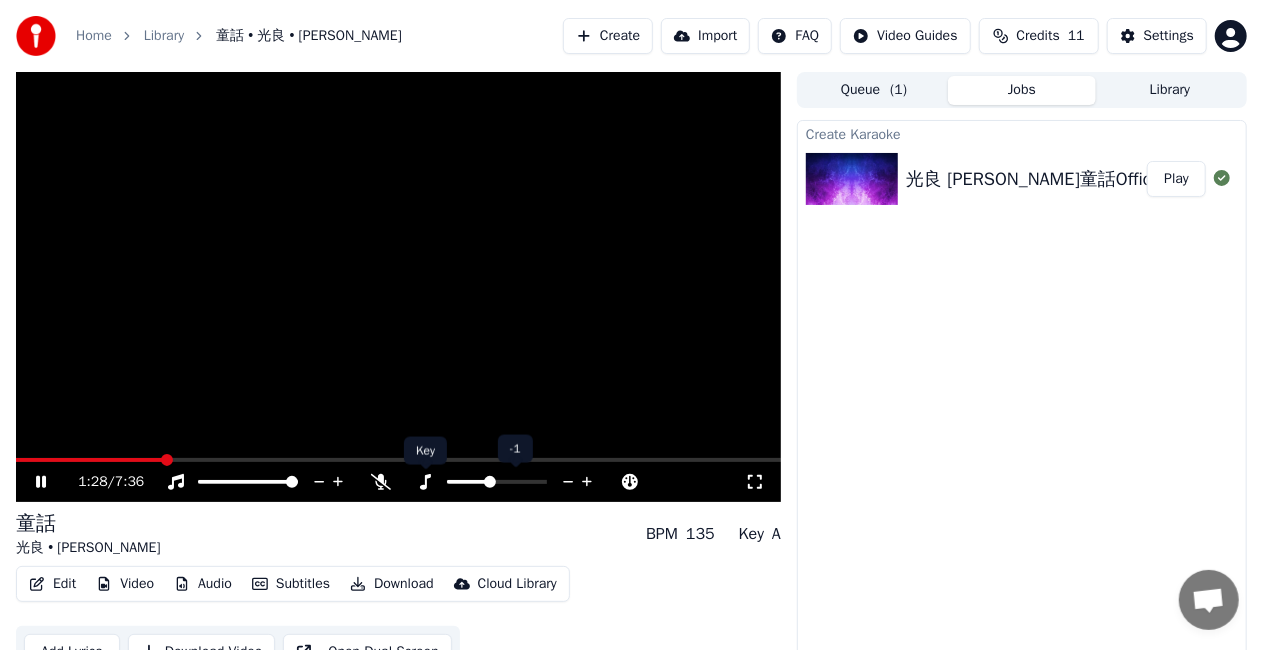 click 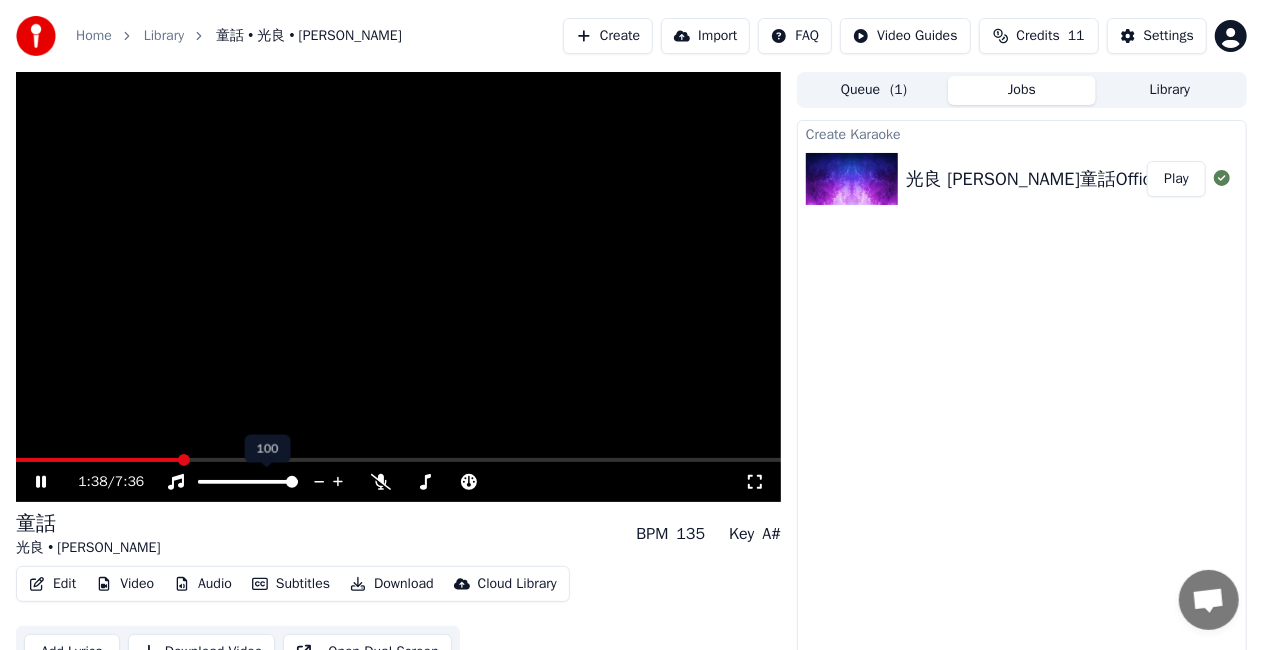 click at bounding box center (292, 482) 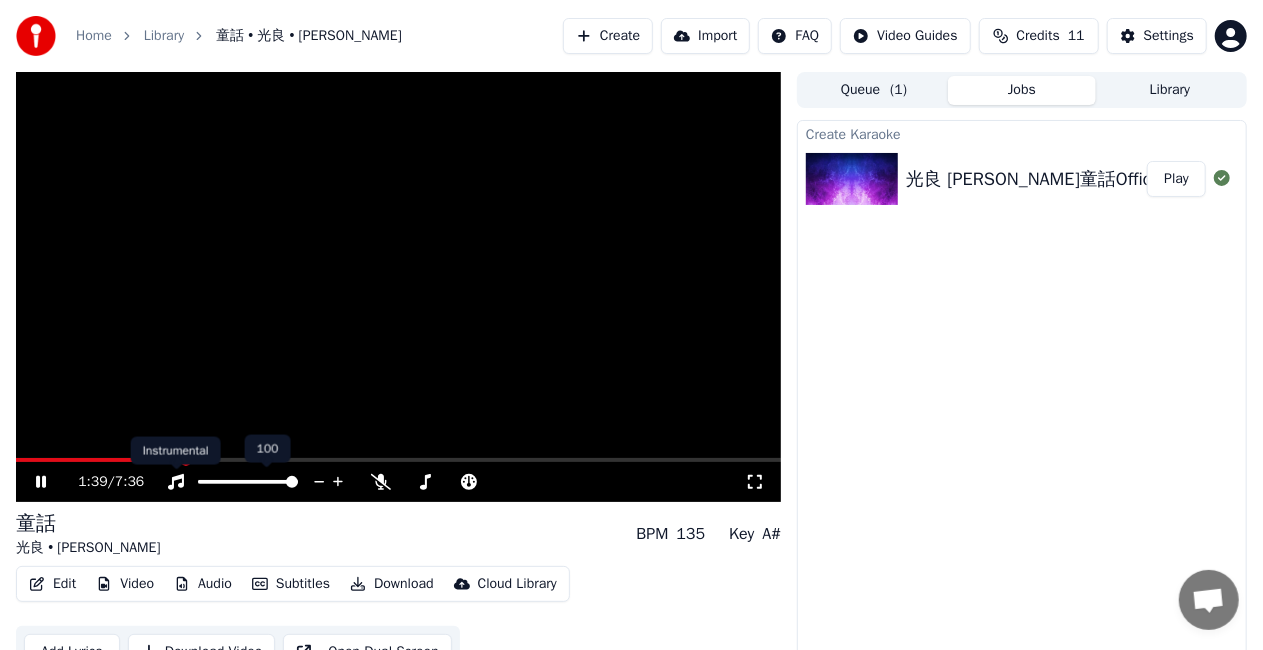 click 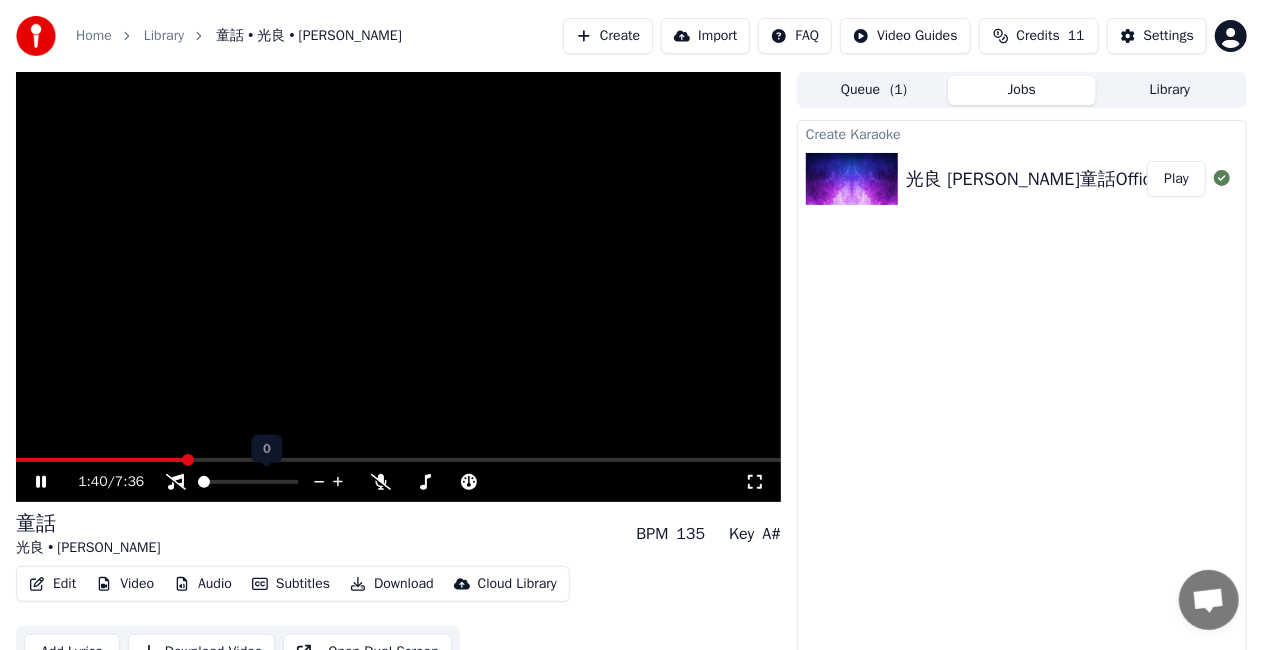 click 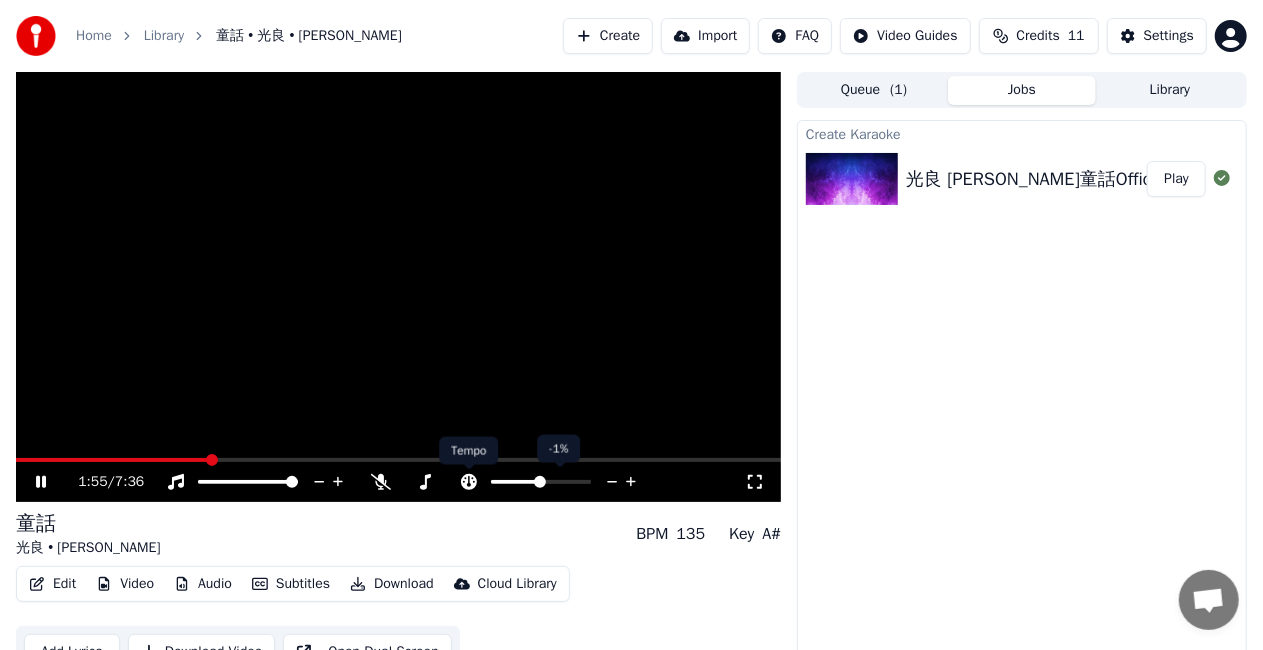 click 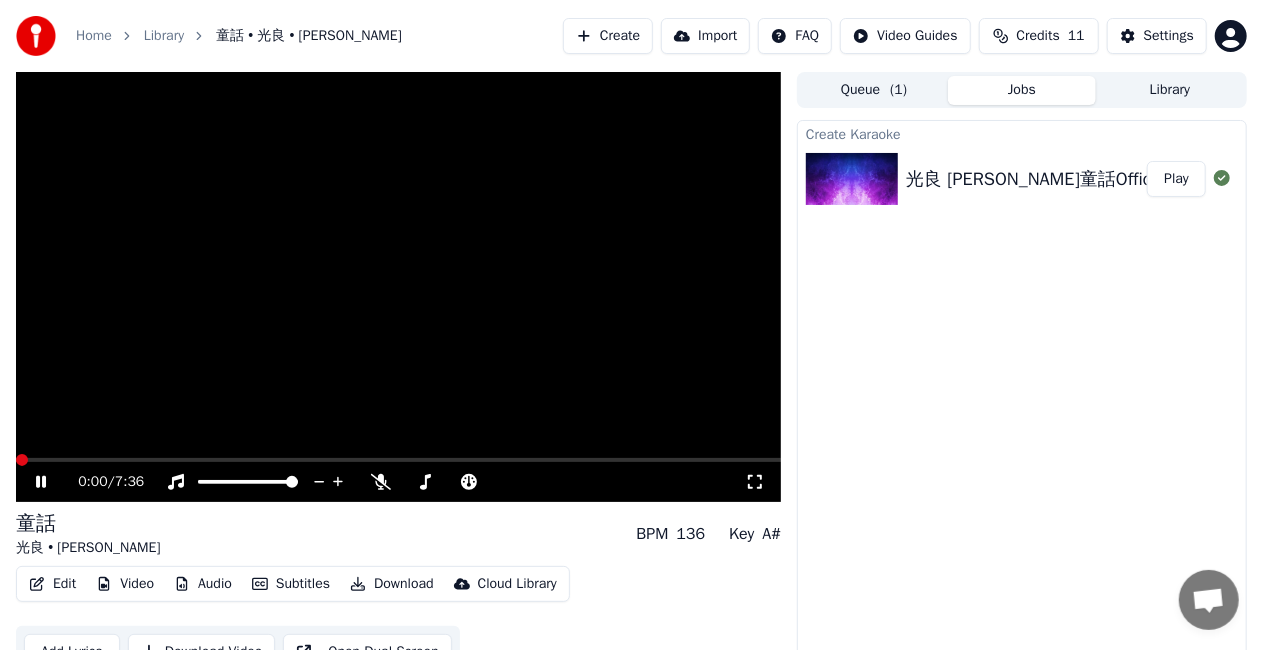 click at bounding box center [22, 460] 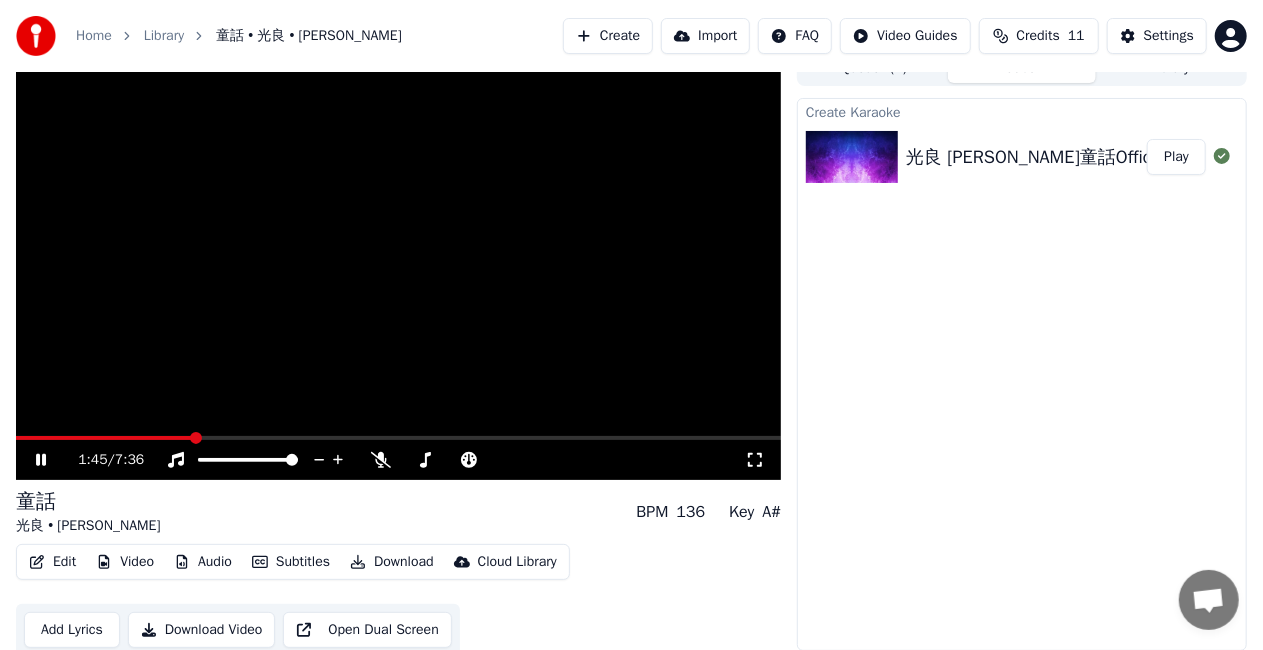 scroll, scrollTop: 28, scrollLeft: 0, axis: vertical 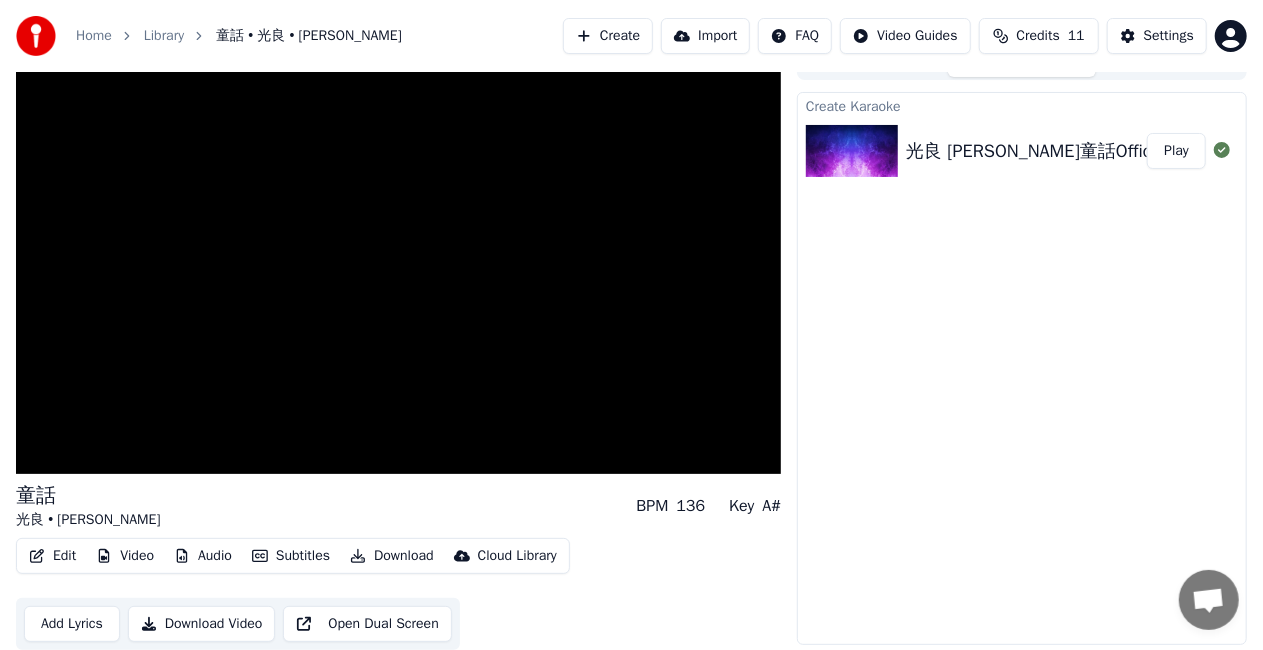 click on "Download Video" at bounding box center (202, 624) 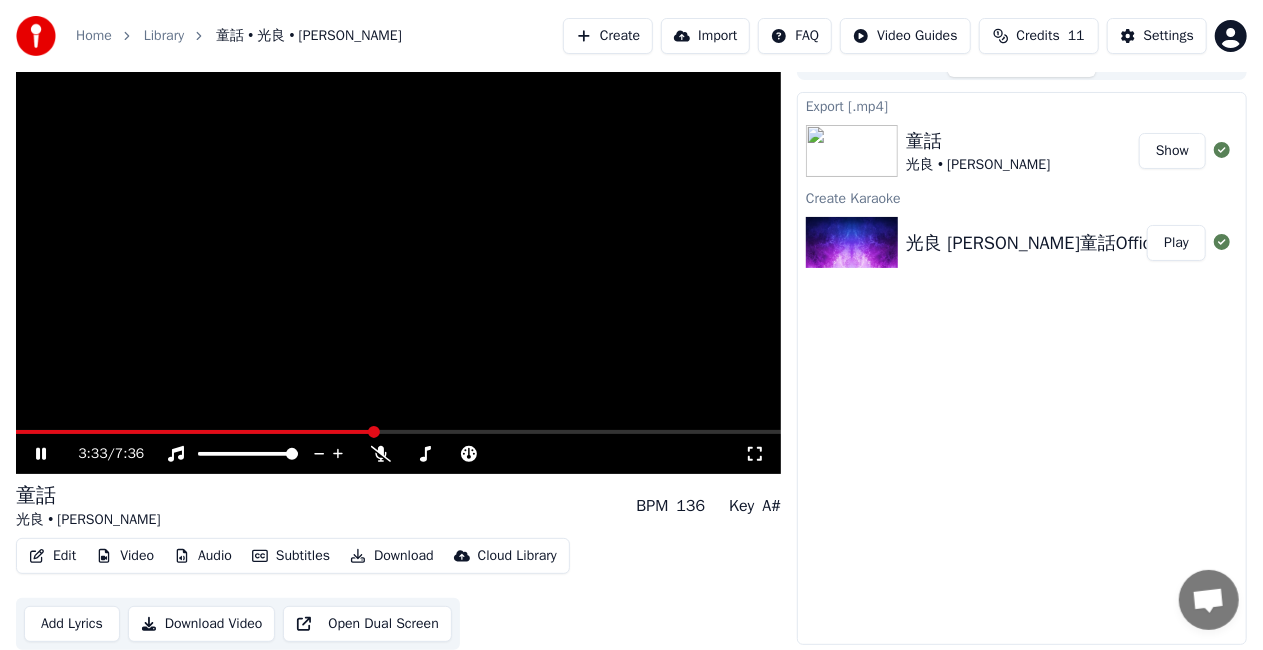 click 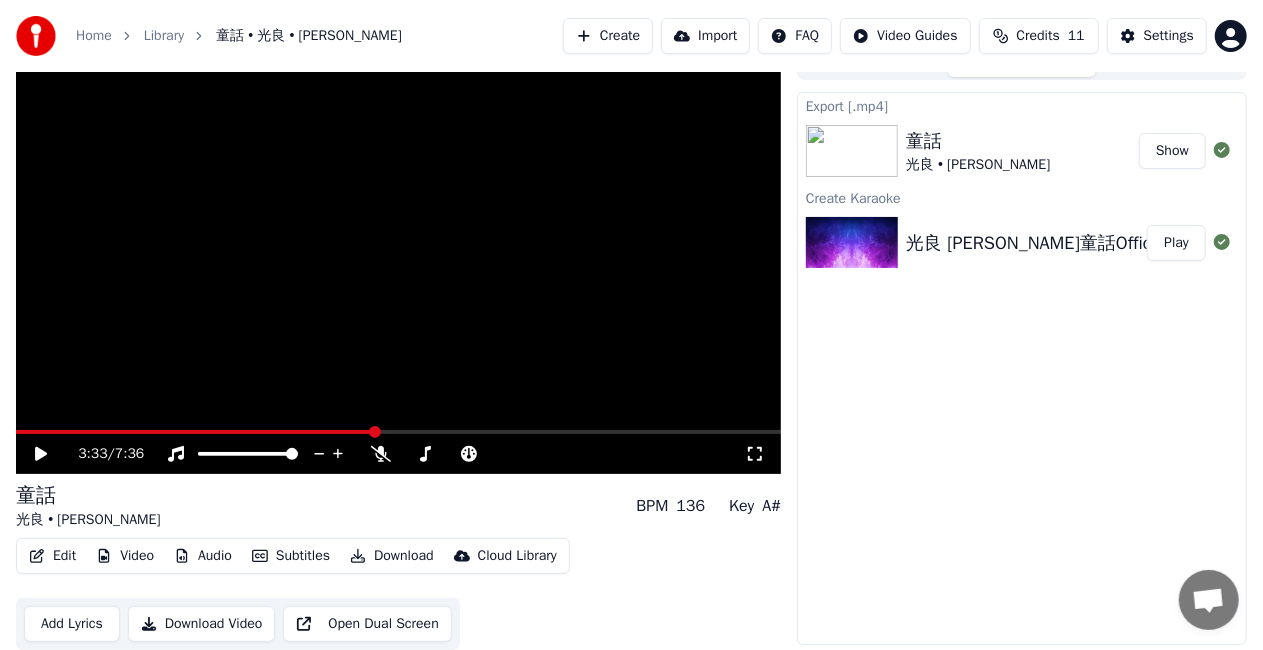 click on "Show" at bounding box center [1172, 151] 